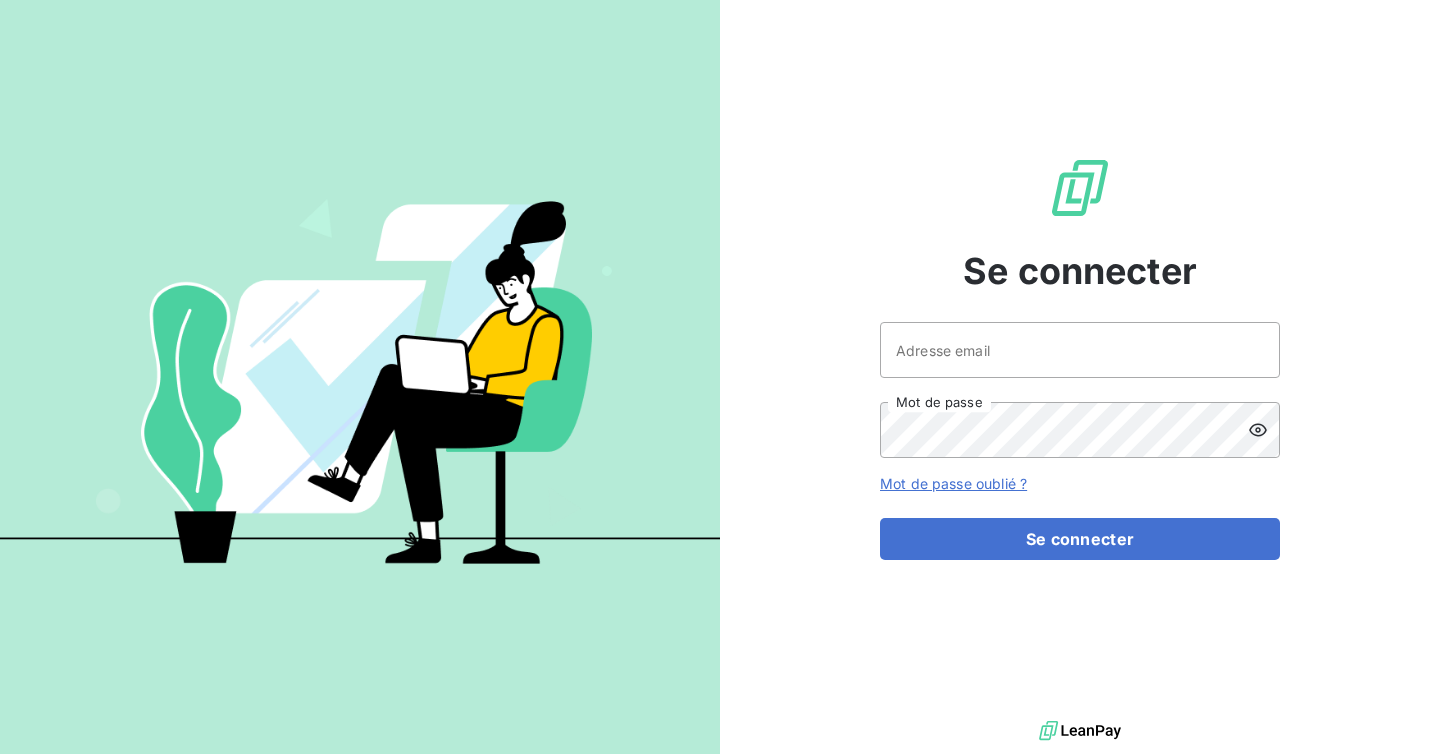 scroll, scrollTop: 0, scrollLeft: 0, axis: both 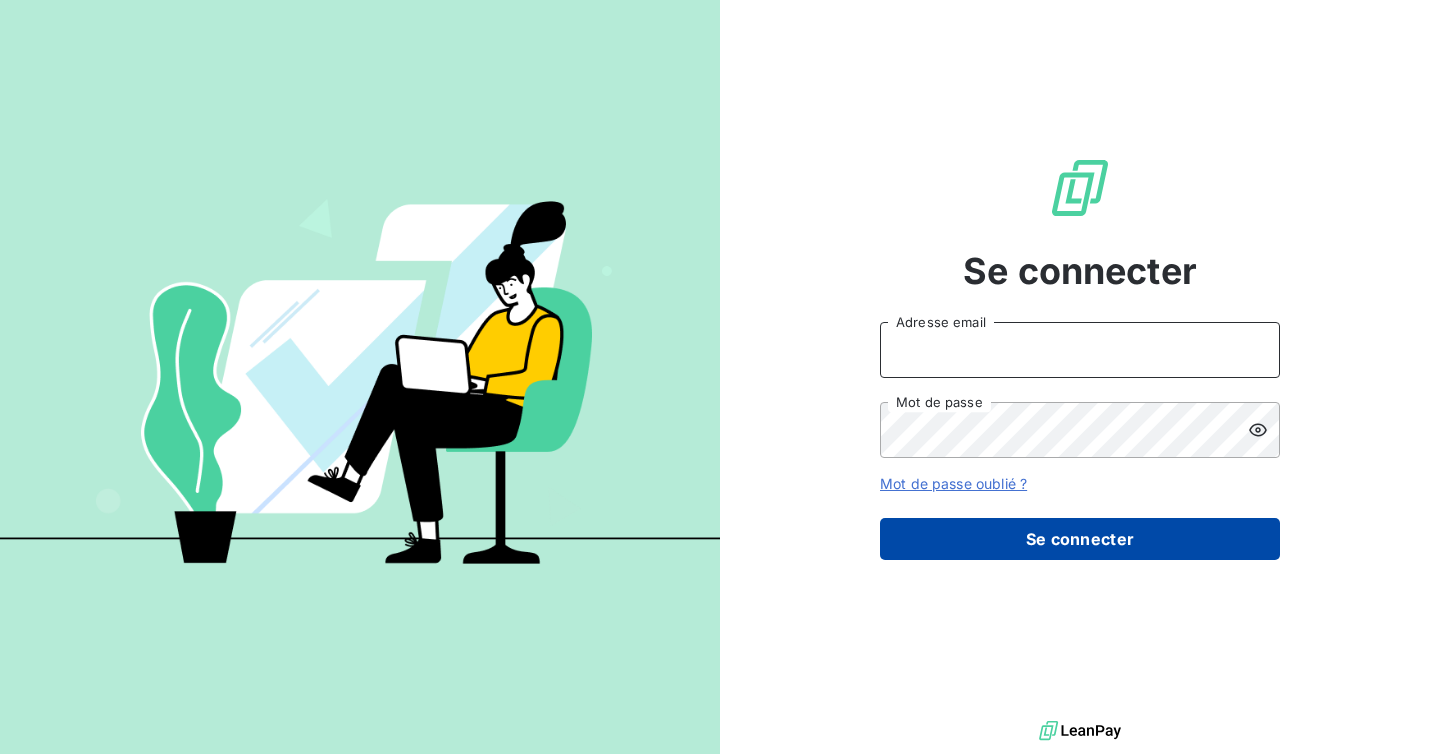 type on "admin@sonatelfixe" 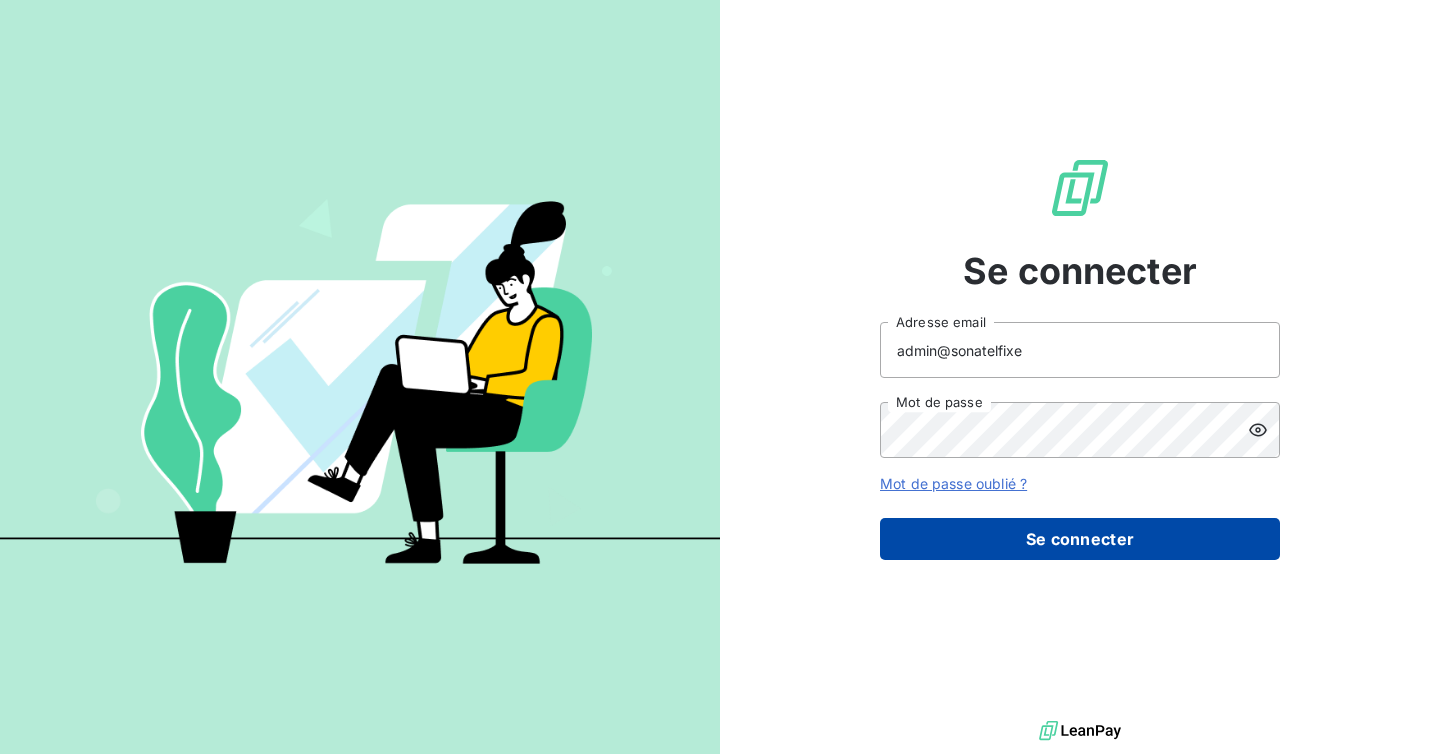 click on "Se connecter" at bounding box center (1080, 539) 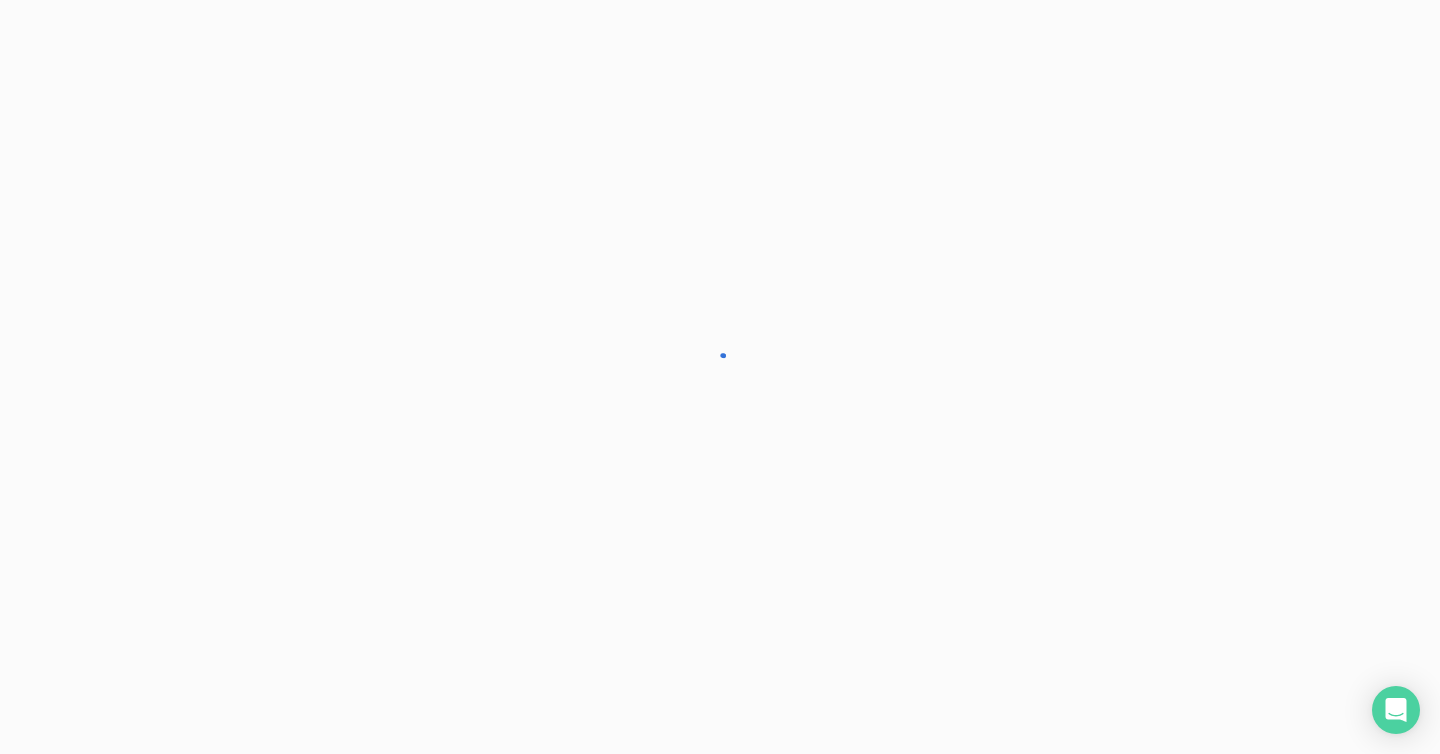 scroll, scrollTop: 0, scrollLeft: 0, axis: both 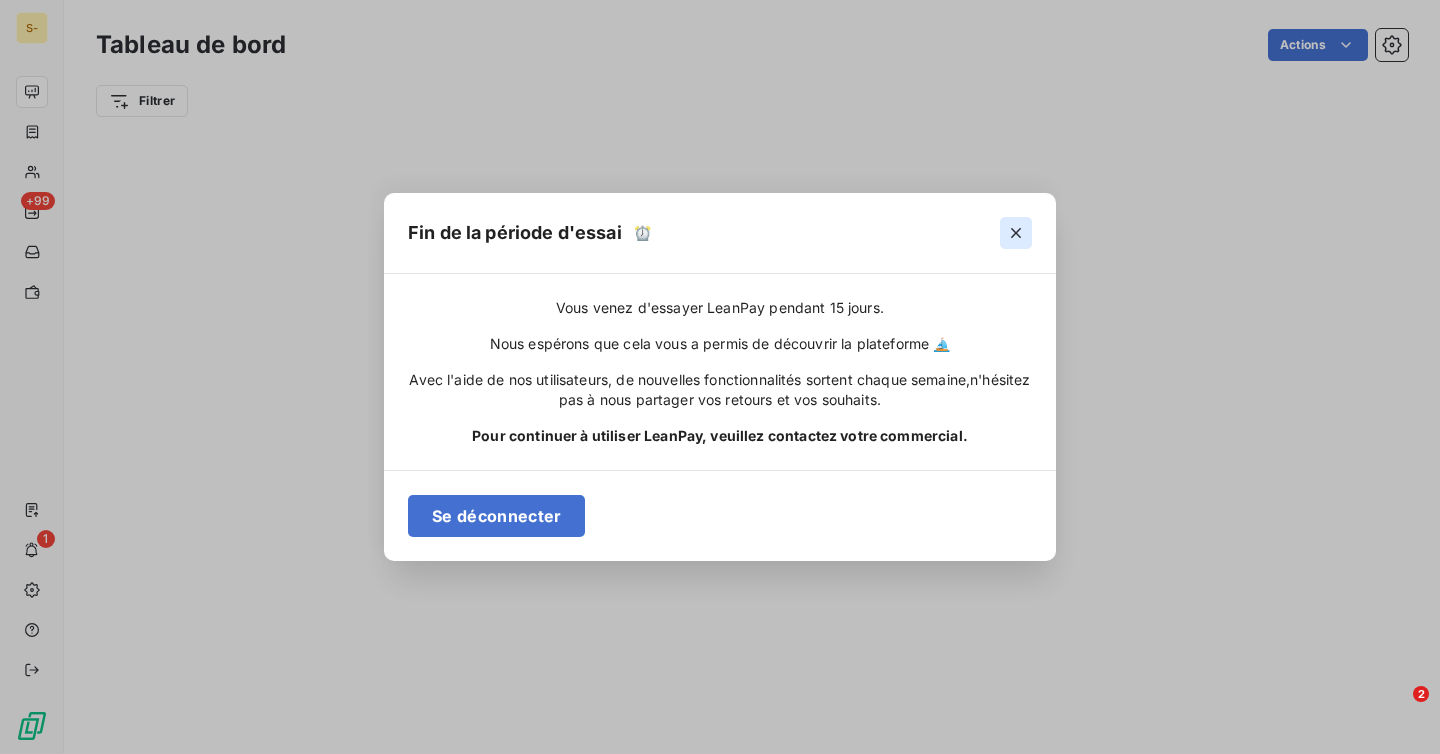 click 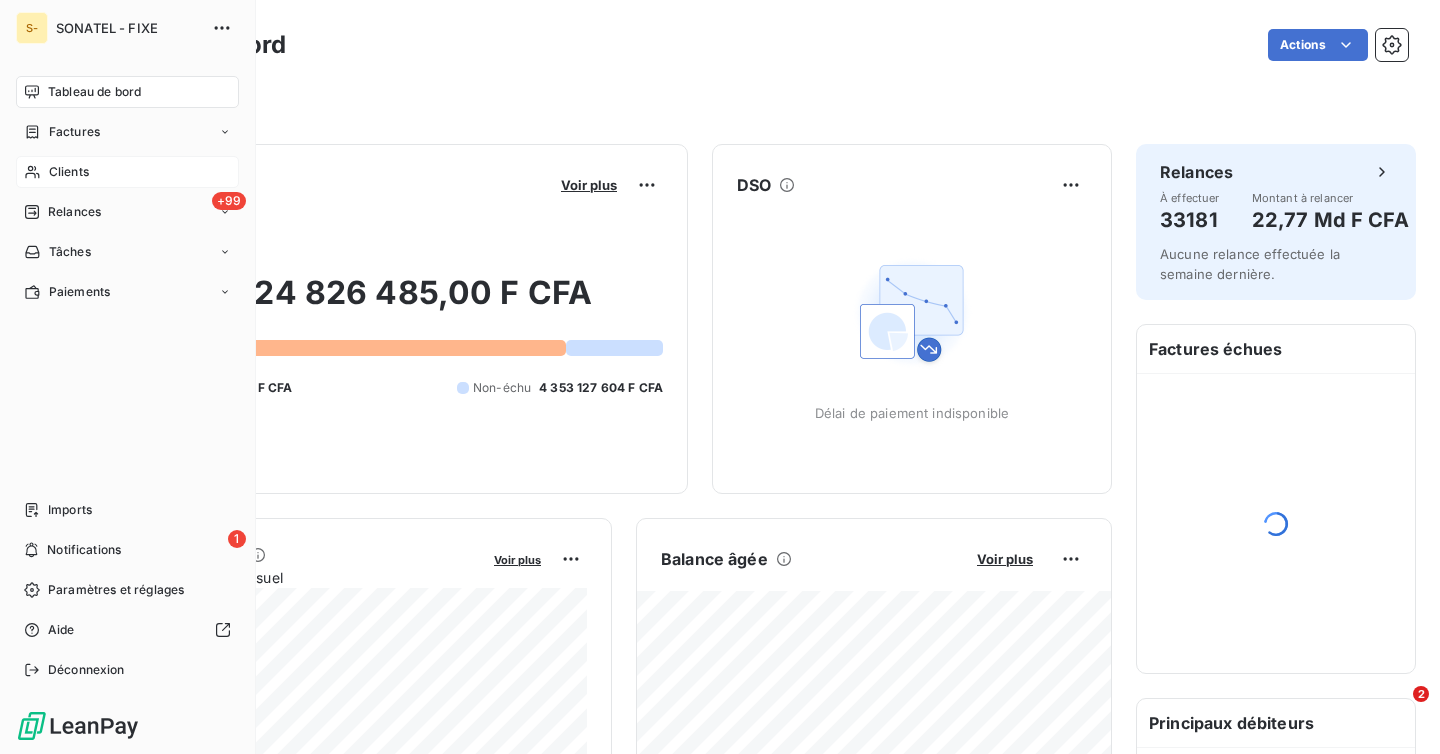 click on "Clients" at bounding box center [69, 172] 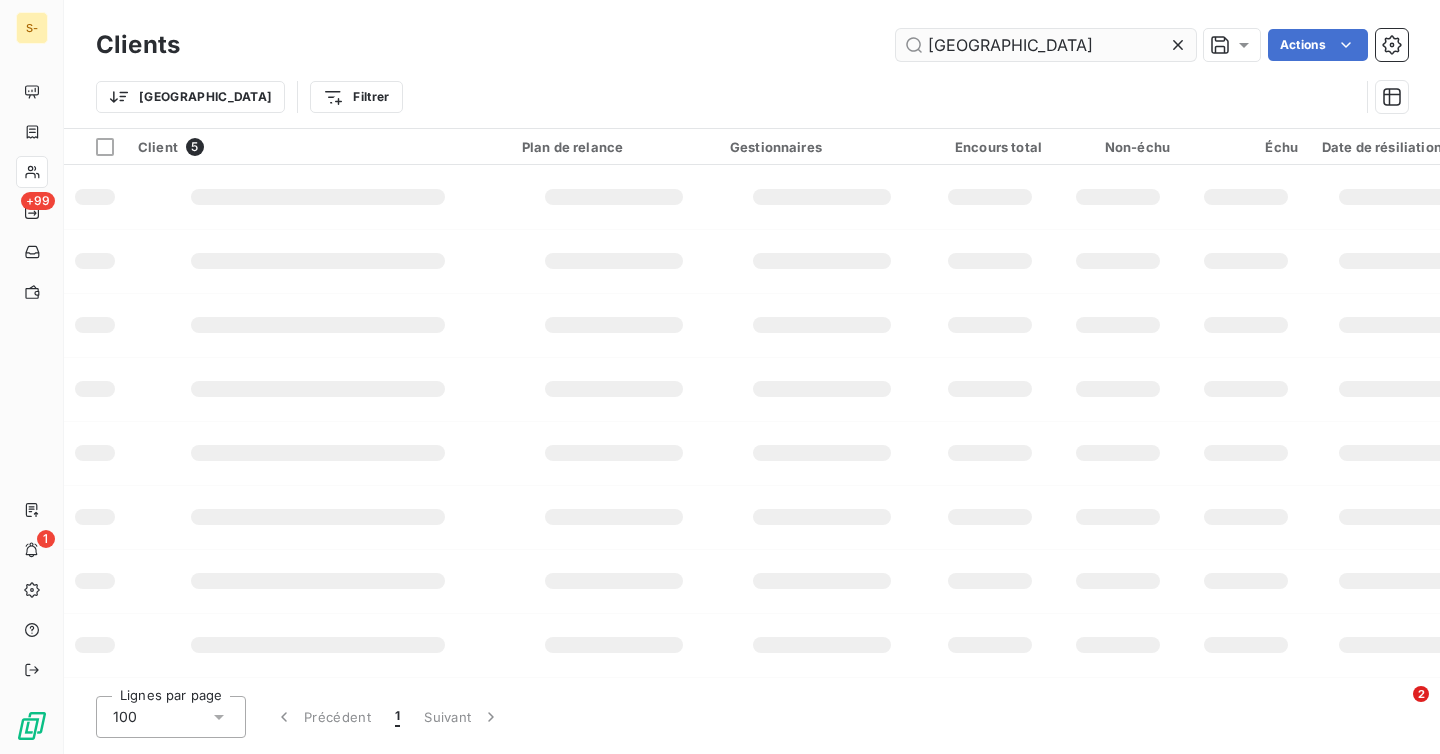 type on "[GEOGRAPHIC_DATA]" 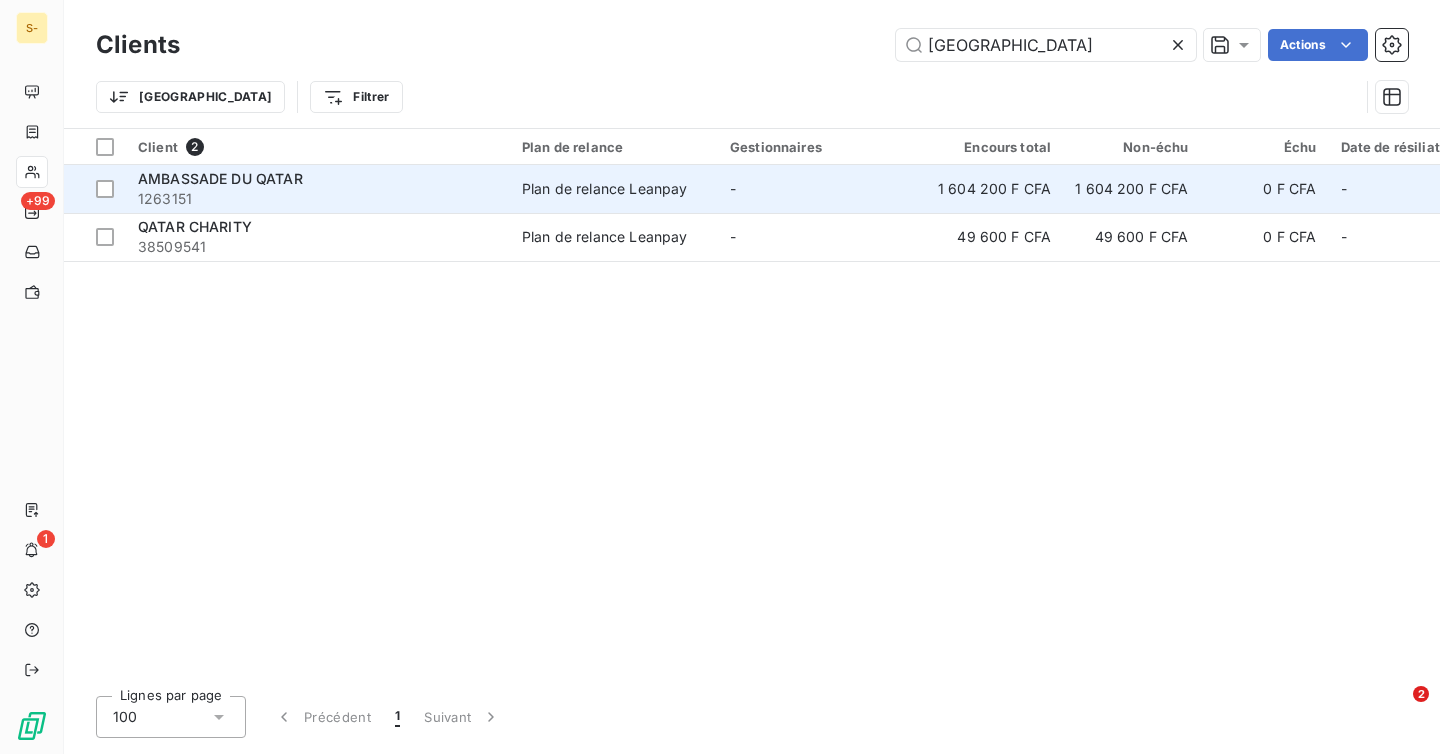 click on "-" at bounding box center (822, 189) 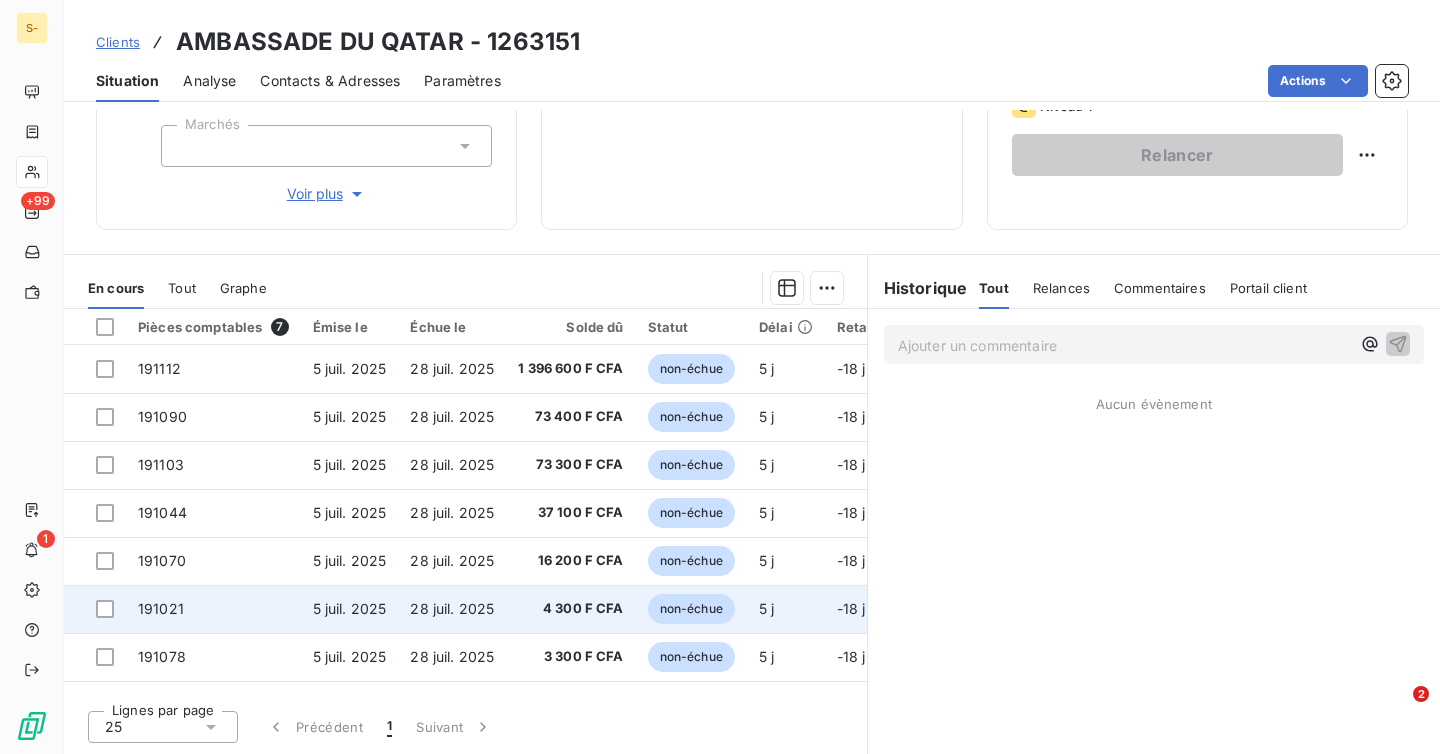 scroll, scrollTop: 0, scrollLeft: 0, axis: both 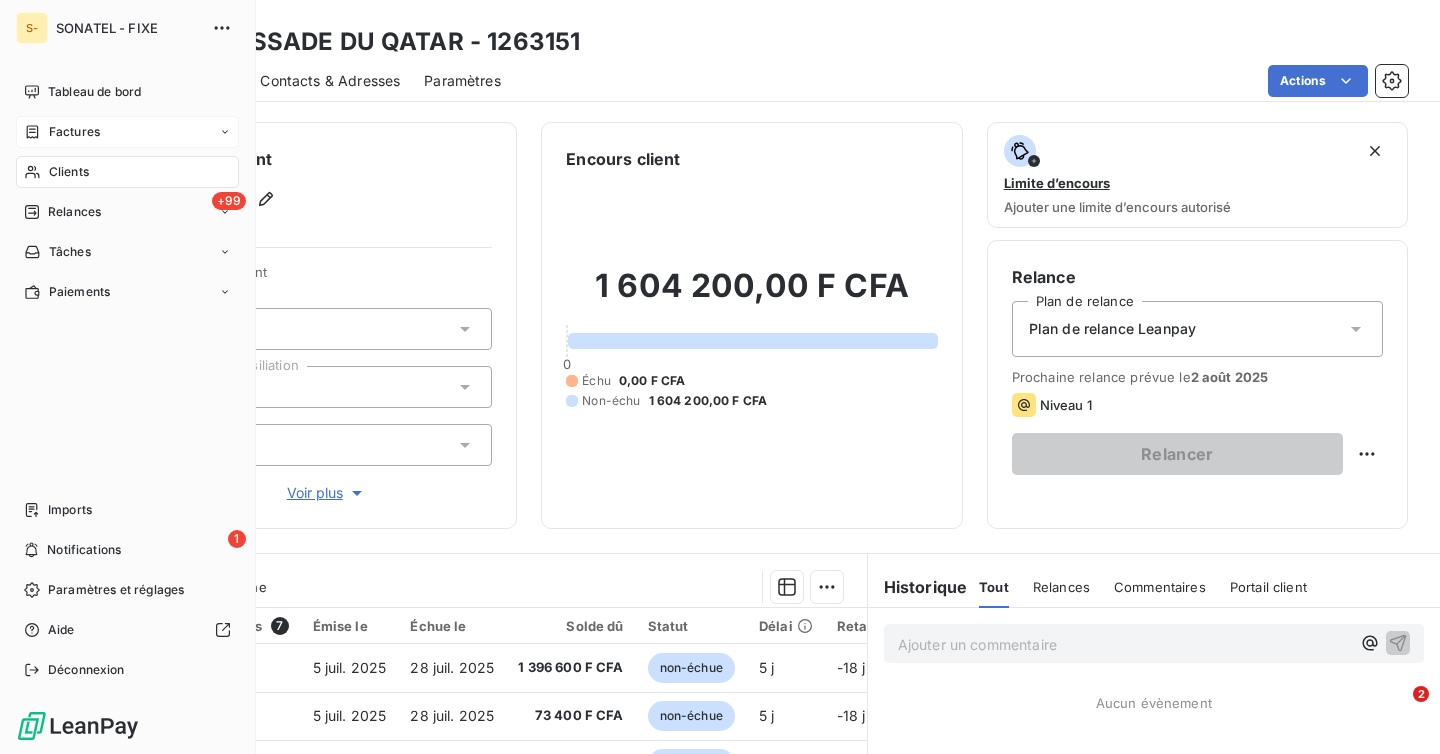 click on "Factures" at bounding box center (62, 132) 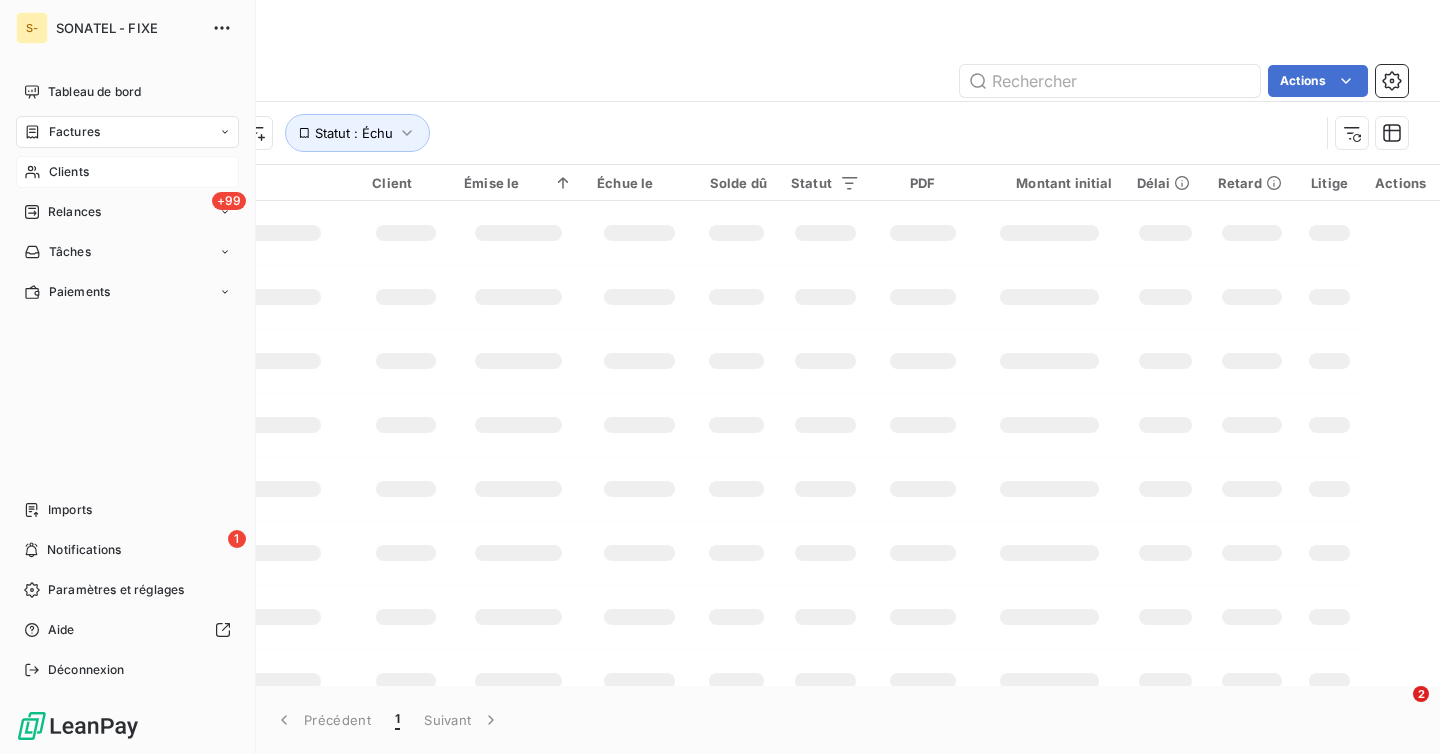 click on "Clients" at bounding box center (69, 172) 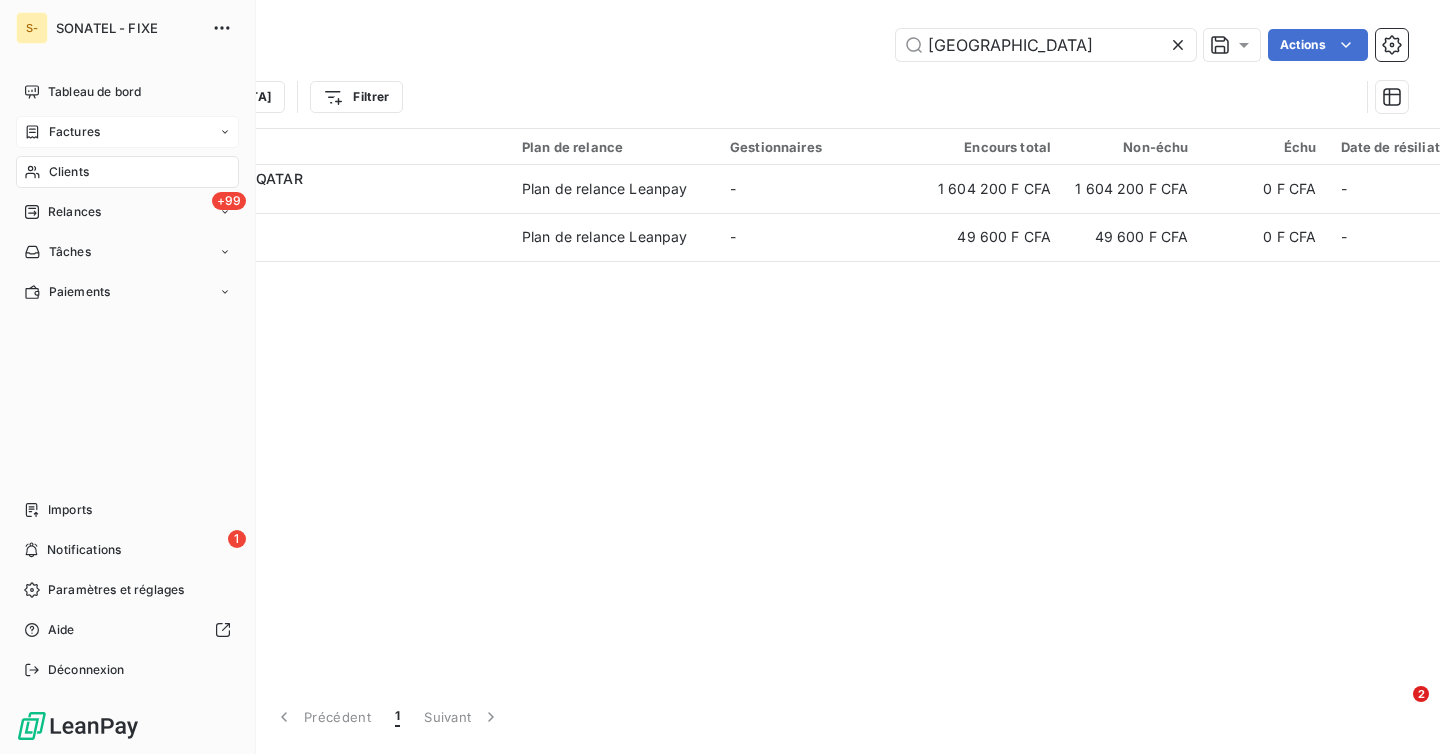click 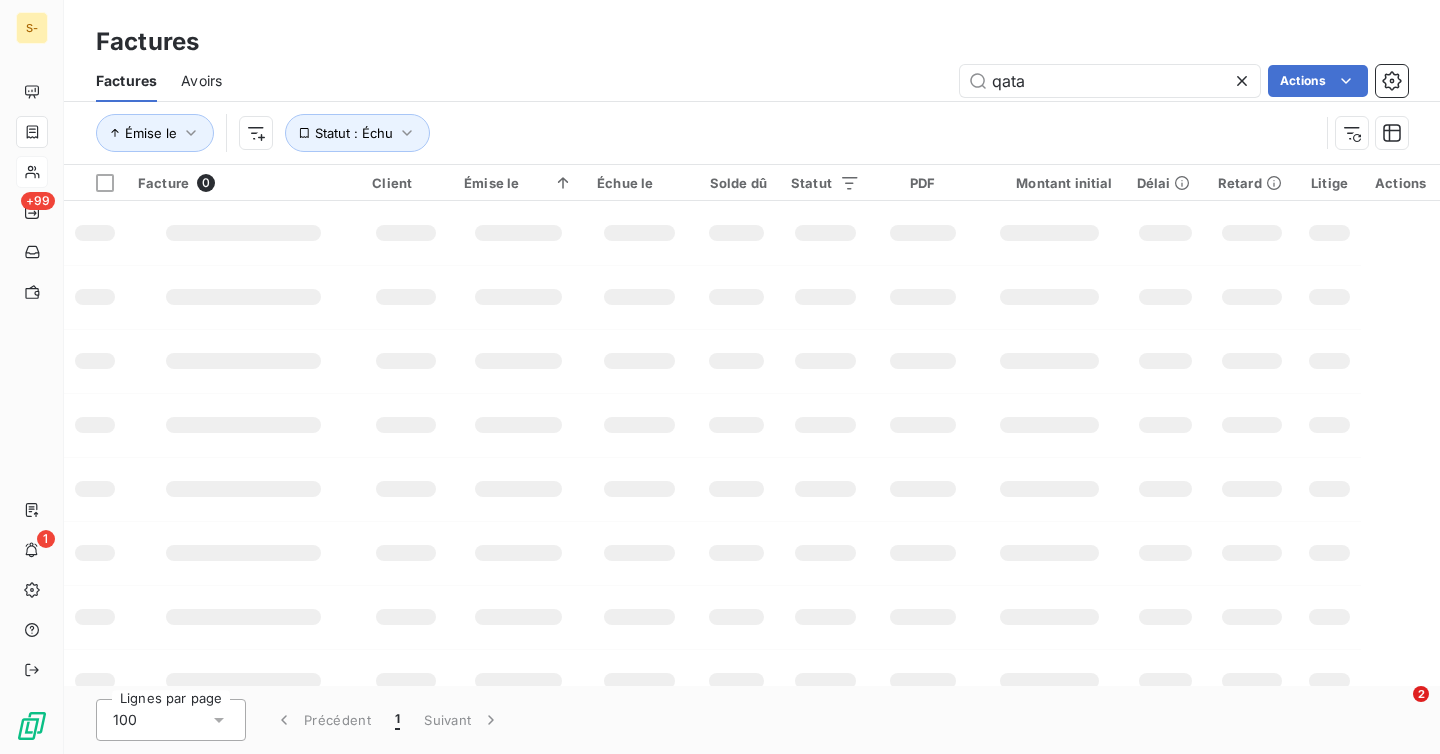 type on "[GEOGRAPHIC_DATA]" 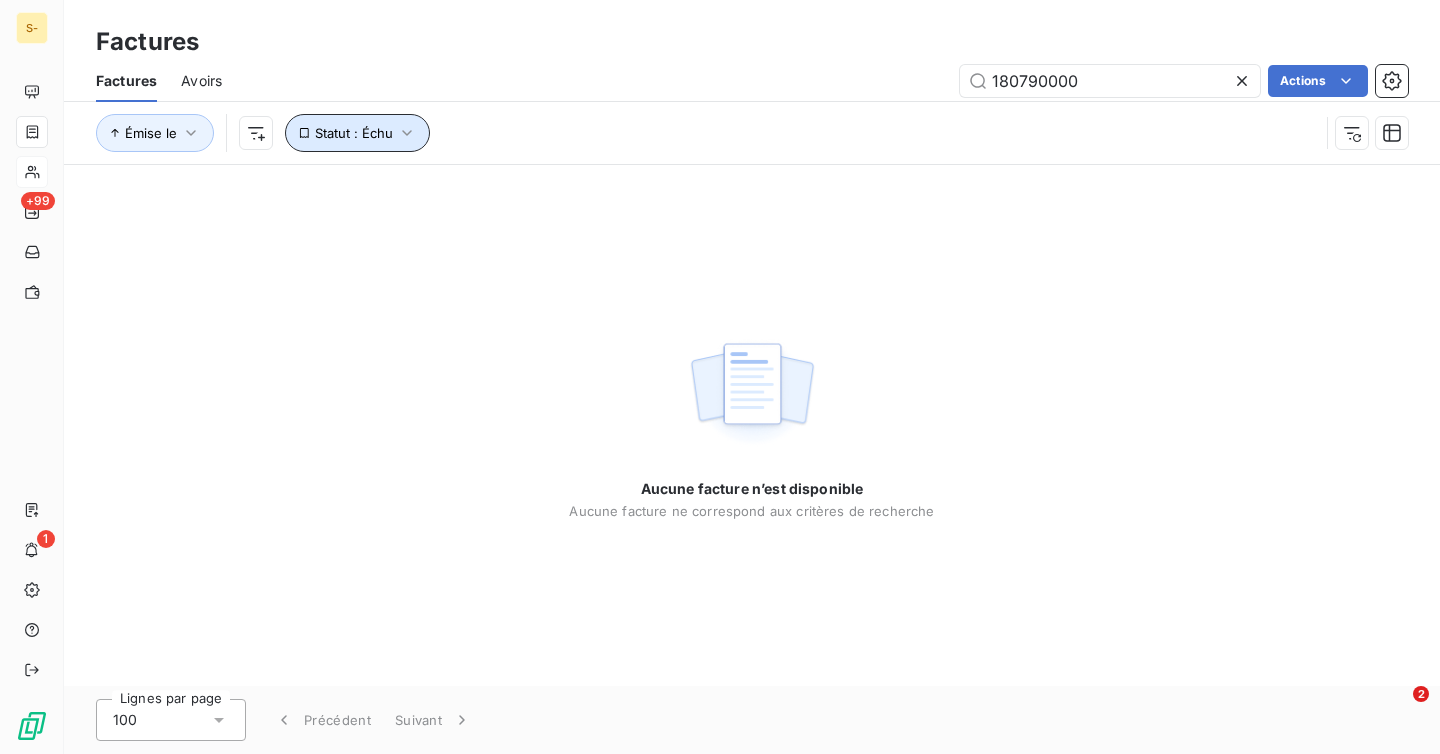 click on "Statut  : Échu" at bounding box center (357, 133) 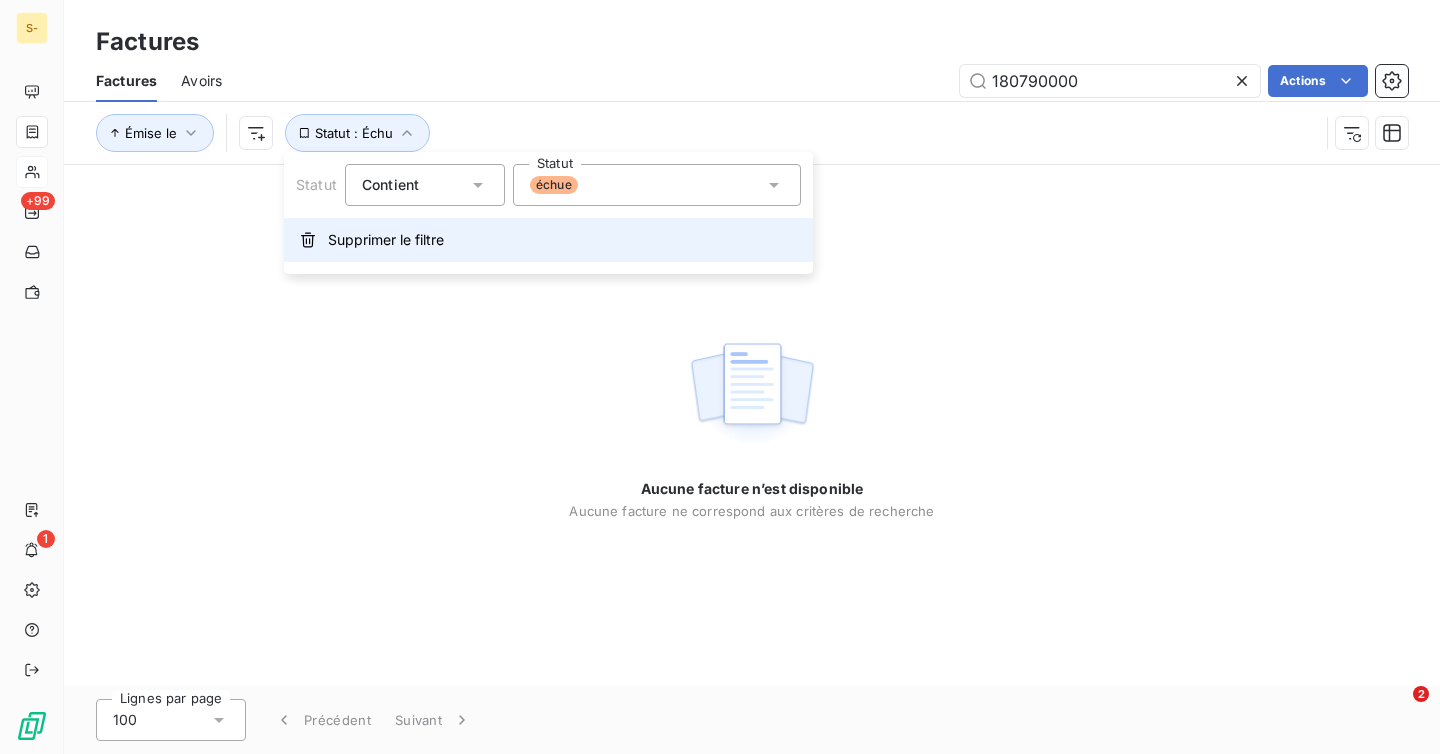 click on "Supprimer le filtre" at bounding box center [386, 240] 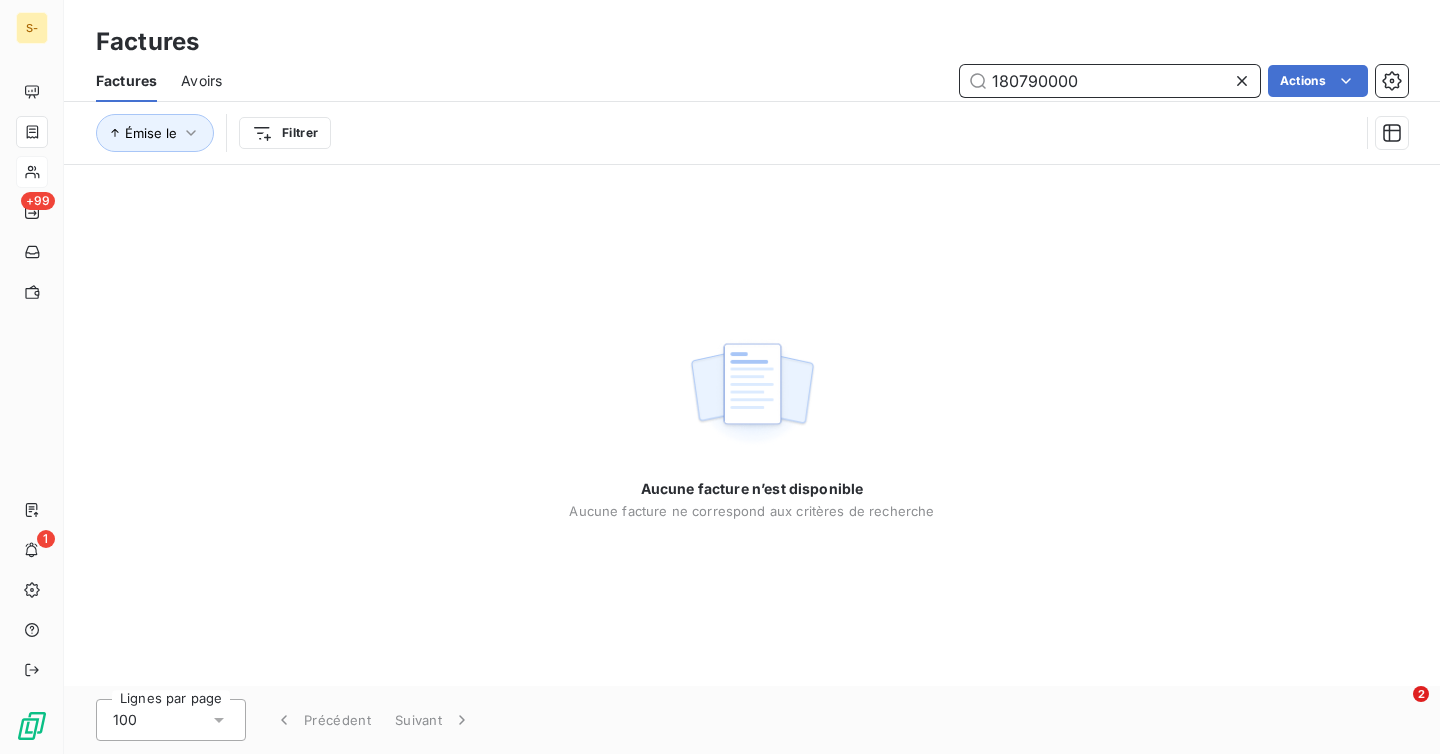 click on "180790000" at bounding box center [1110, 81] 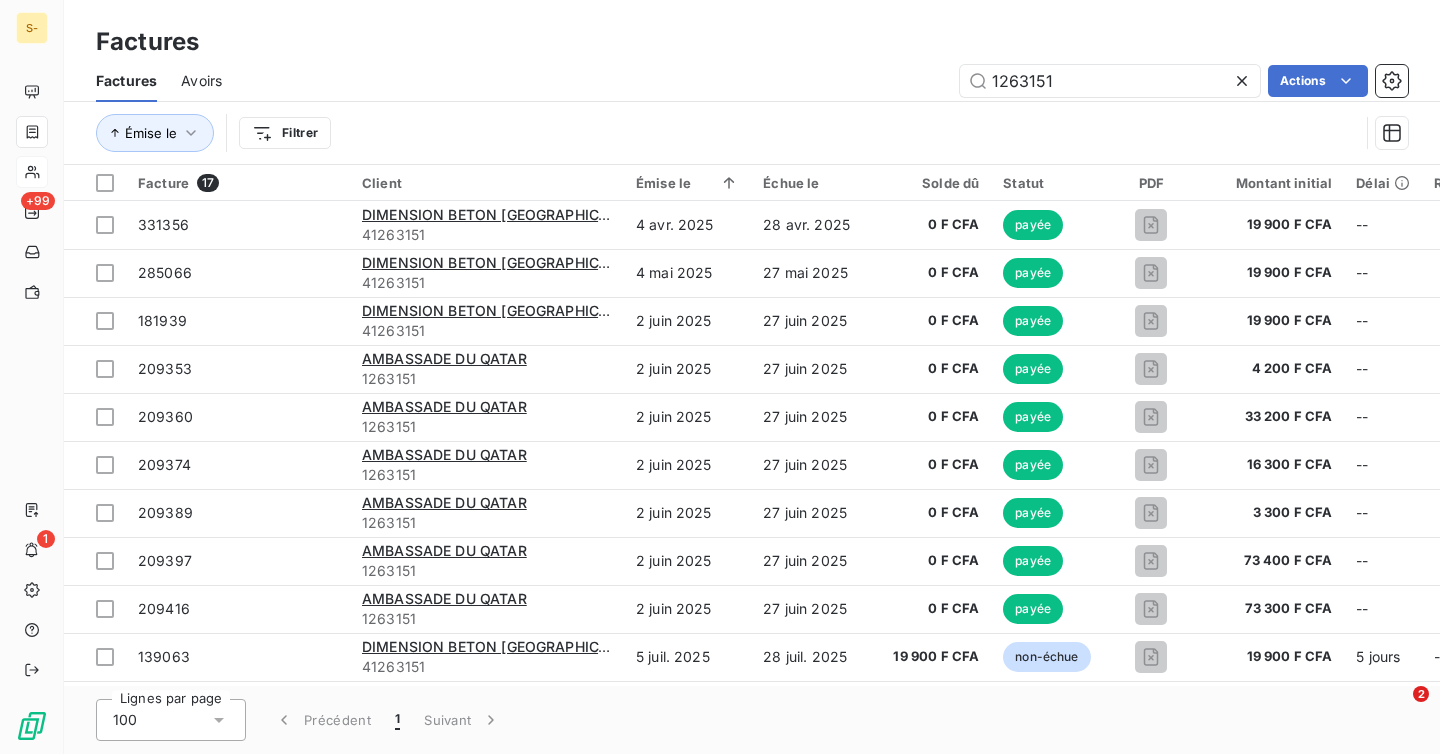 click on "1263151 Actions" at bounding box center (827, 81) 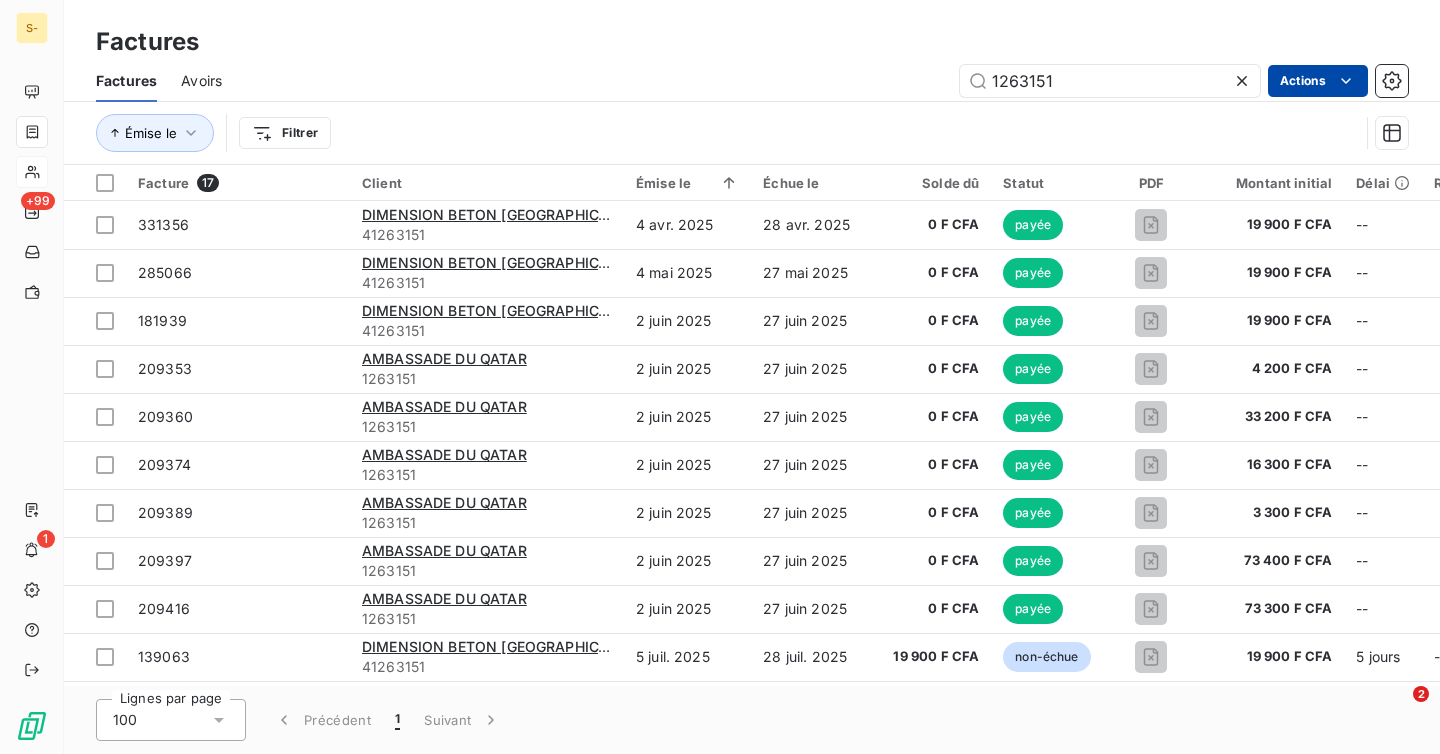 click on "S- +99 1 Factures Factures Avoirs 1263151 Actions Émise le Filtrer Facture 17 Client Émise le Échue le Solde dû Statut PDF Montant initial Délai Retard   Litige Actions 331356 DIMENSION  BETON SENEGAL SAS 41263151 4 avr. 2025 28 avr. 2025 0 F CFA payée 19 900 F CFA -- _ 285066 DIMENSION  BETON SENEGAL SAS 41263151 4 mai 2025 27 mai 2025 0 F CFA payée 19 900 F CFA -- _ 181939 DIMENSION  BETON SENEGAL SAS 41263151 2 juin 2025 27 juin 2025 0 F CFA payée 19 900 F CFA -- _ 209353 AMBASSADE DU QATAR 1263151 2 juin 2025 27 juin 2025 0 F CFA payée 4 200 F CFA -- _ 209360 AMBASSADE DU QATAR 1263151 2 juin 2025 27 juin 2025 0 F CFA payée 33 200 F CFA -- _ 209374 AMBASSADE DU QATAR 1263151 2 juin 2025 27 juin 2025 0 F CFA payée 16 300 F CFA -- _ 209389 AMBASSADE DU QATAR 1263151 2 juin 2025 27 juin 2025 0 F CFA payée 3 300 F CFA -- _ 209397 AMBASSADE DU QATAR 1263151 2 juin 2025 27 juin 2025 0 F CFA payée 73 400 F CFA -- _ 209416 AMBASSADE DU QATAR --" at bounding box center [720, 377] 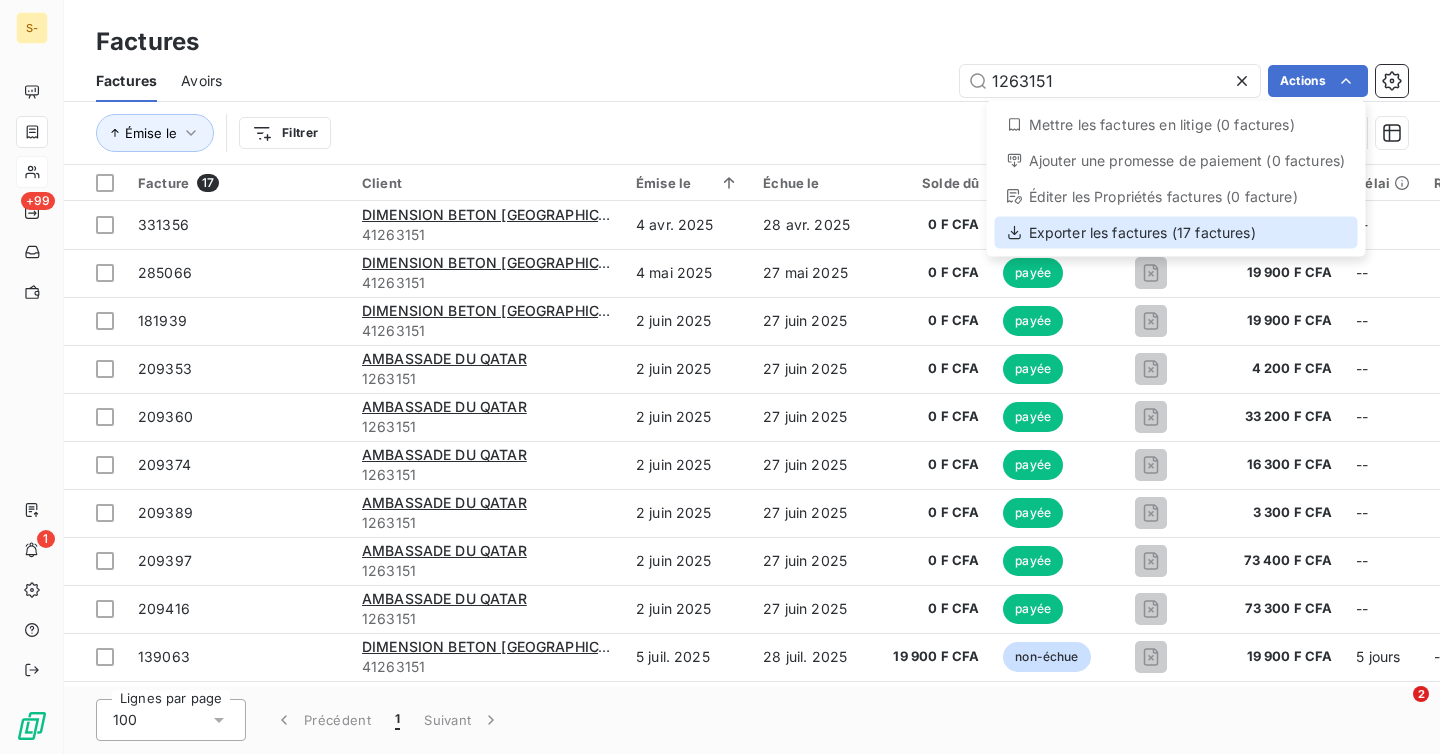 click on "Exporter les factures (17 factures)" at bounding box center (1176, 233) 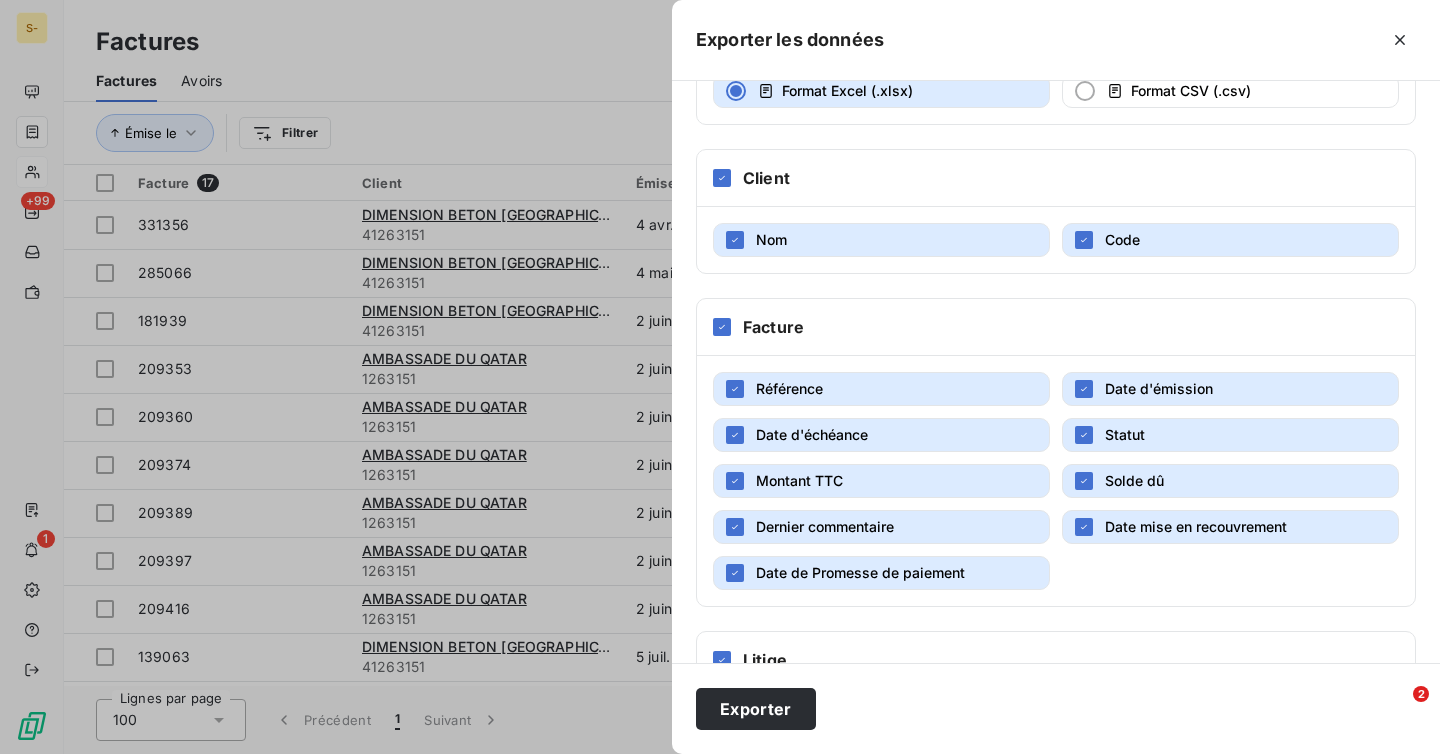 scroll, scrollTop: 298, scrollLeft: 0, axis: vertical 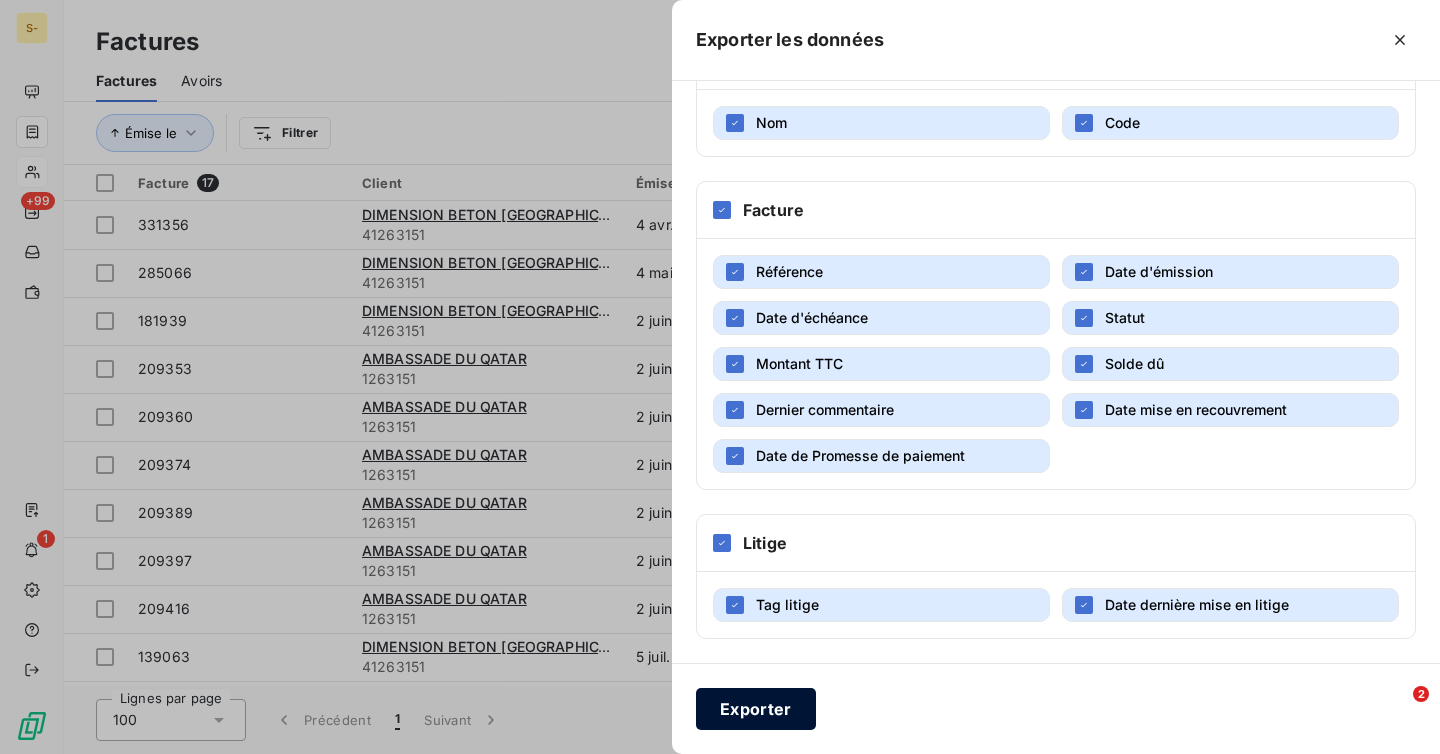 click on "Exporter" at bounding box center (756, 709) 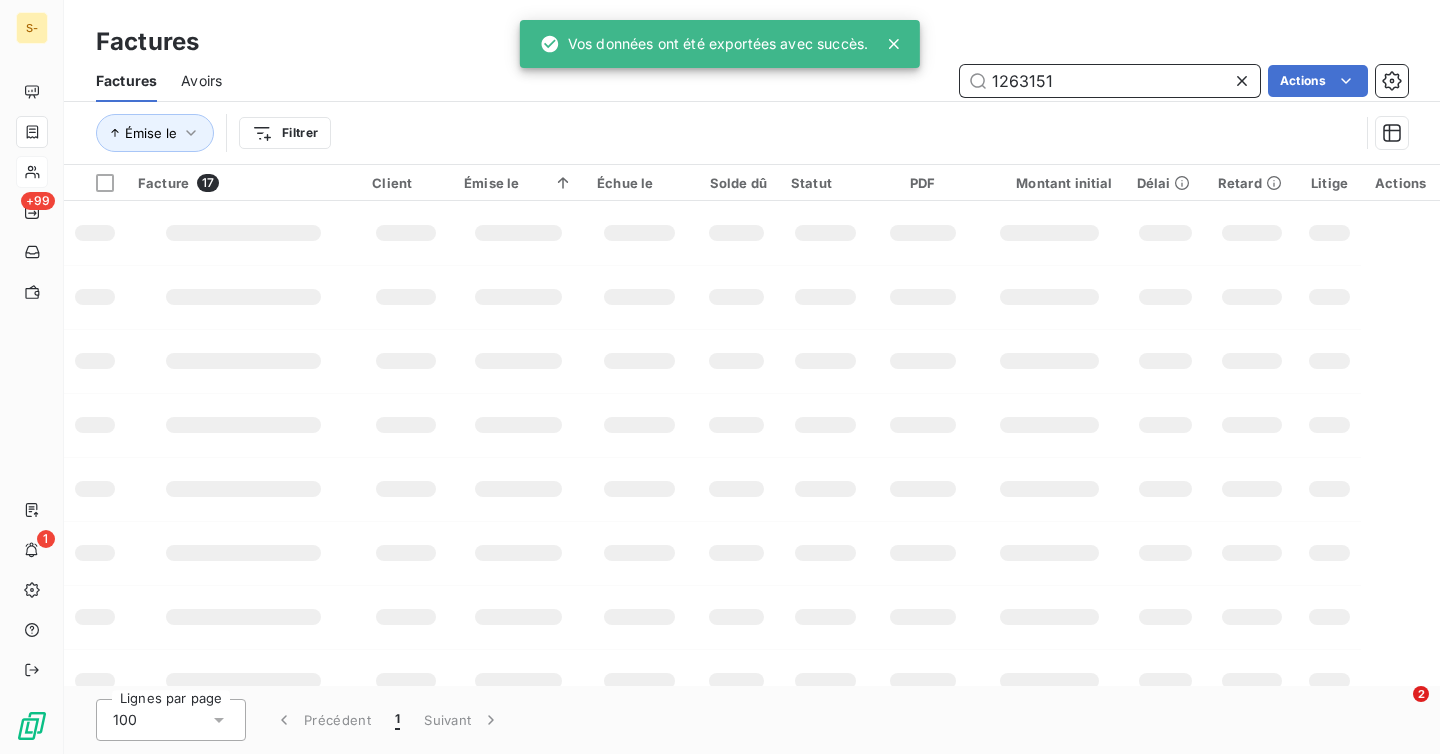 click on "1263151" at bounding box center [1110, 81] 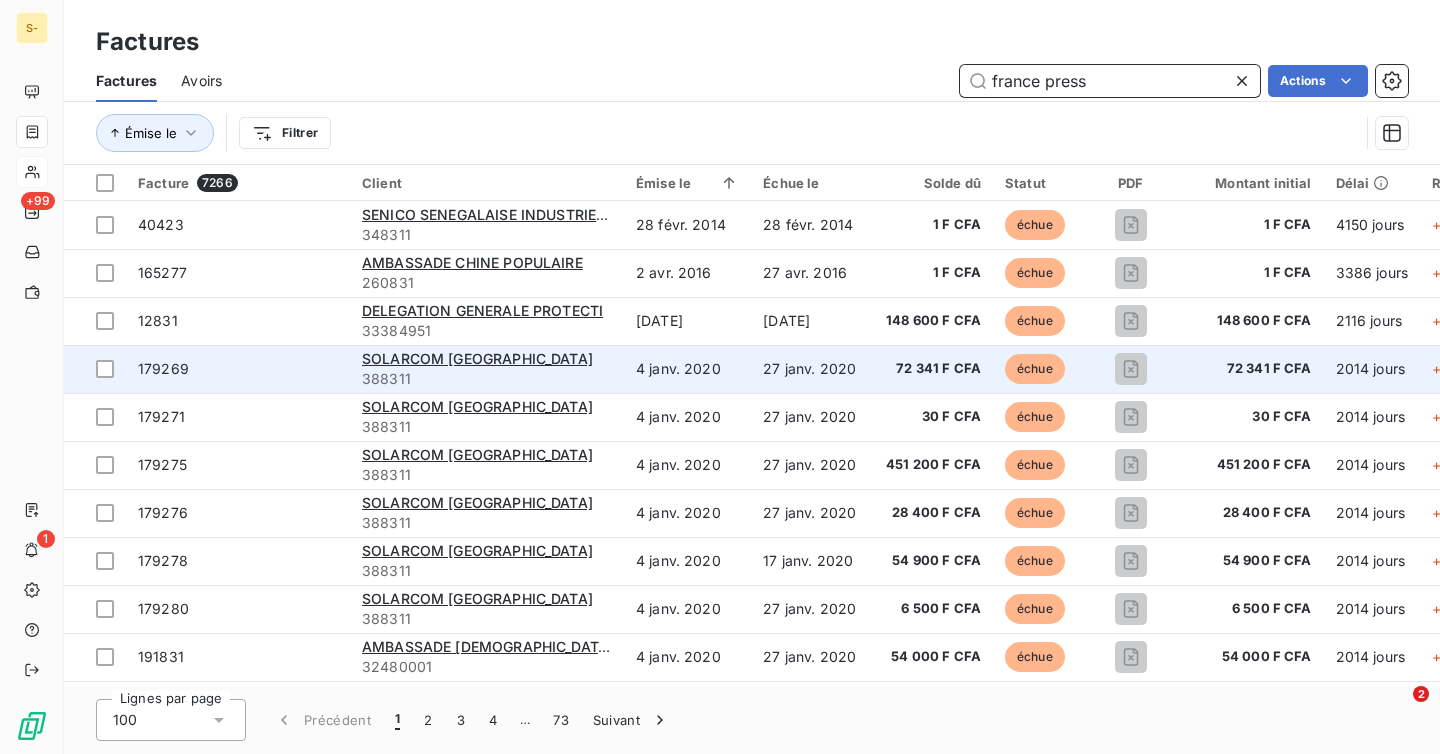 type on "france presse" 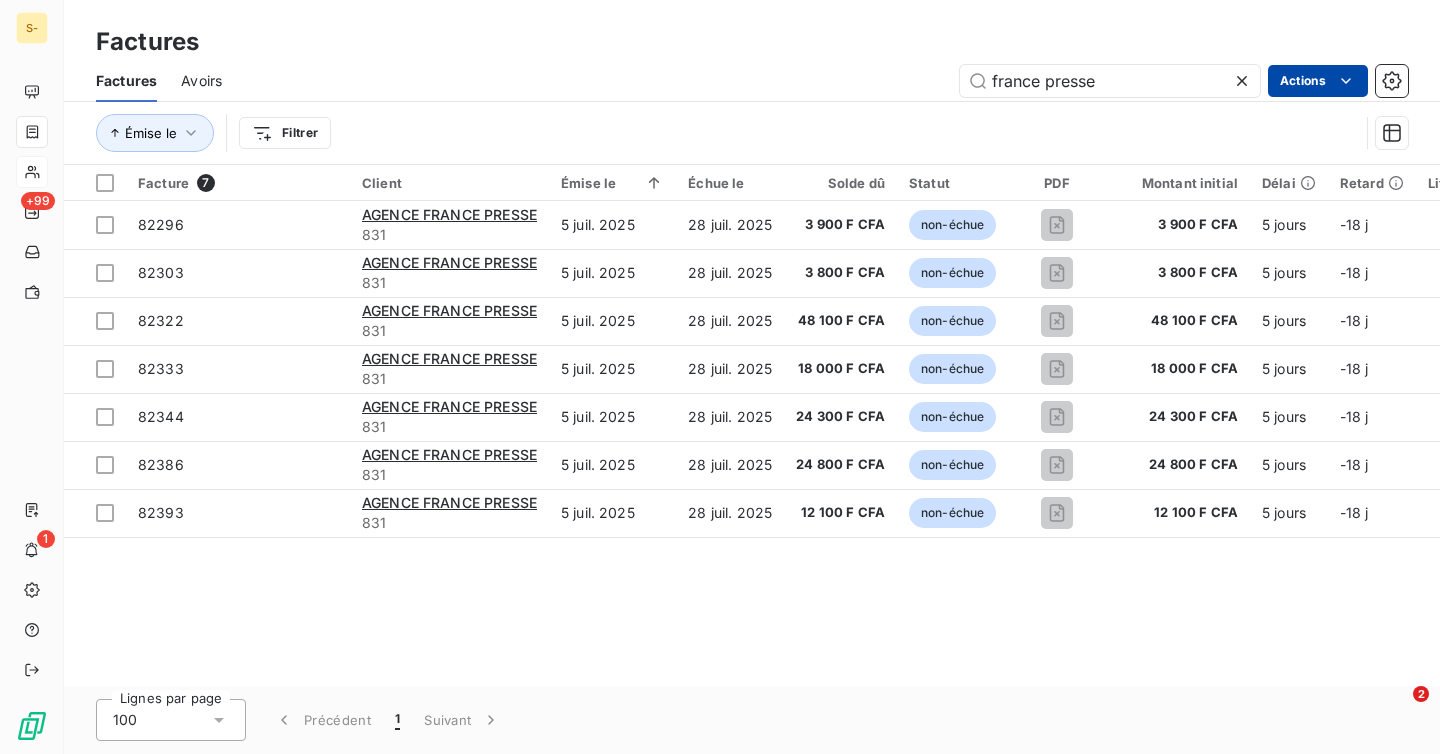 click on "S- +99 1 Factures Factures Avoirs france presse Actions Émise le Filtrer Facture 7 Client Émise le Échue le Solde dû Statut PDF Montant initial Délai Retard   Litige Actions 82296 AGENCE FRANCE PRESSE 831 5 juil. 2025 28 juil. 2025 3 900 F CFA non-échue 3 900 F CFA 5 jours -18 j _ 82303 AGENCE FRANCE PRESSE 831 5 juil. 2025 28 juil. 2025 3 800 F CFA non-échue 3 800 F CFA 5 jours -18 j _ 82322 AGENCE FRANCE PRESSE 831 5 juil. 2025 28 juil. 2025 48 100 F CFA non-échue 48 100 F CFA 5 jours -18 j _ 82333 AGENCE FRANCE PRESSE 831 5 juil. 2025 28 juil. 2025 18 000 F CFA non-échue 18 000 F CFA 5 jours -18 j _ 82344 AGENCE FRANCE PRESSE 831 5 juil. 2025 28 juil. 2025 24 300 F CFA non-échue 24 300 F CFA 5 jours -18 j _ 82386 AGENCE FRANCE PRESSE 831 5 juil. 2025 28 juil. 2025 24 800 F CFA non-échue 24 800 F CFA 5 jours -18 j _ 82393 AGENCE FRANCE PRESSE 831 5 juil. 2025 28 juil. 2025 12 100 F CFA non-échue 12 100 F CFA 5 jours -18 j _ 100 1 Suivant" at bounding box center [720, 377] 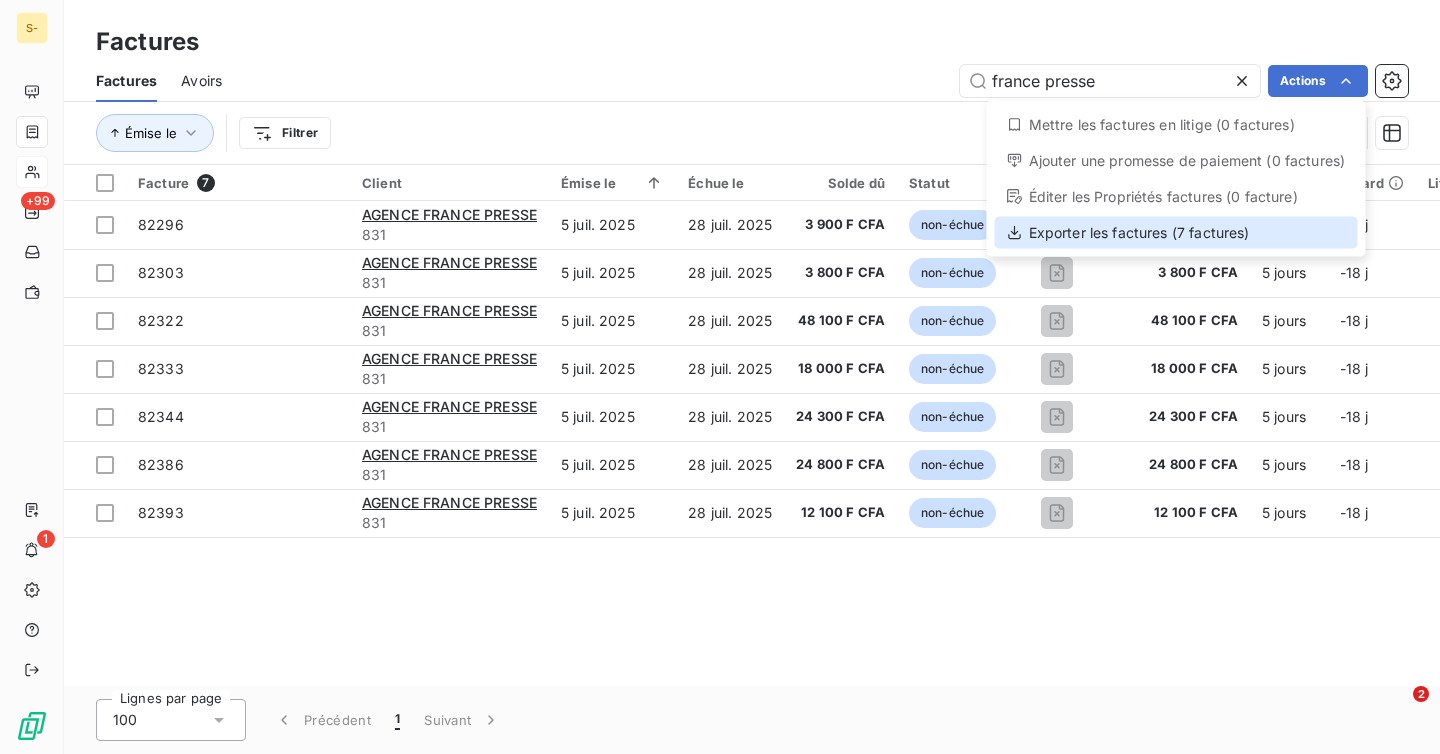 click on "Exporter les factures (7 factures)" at bounding box center [1176, 233] 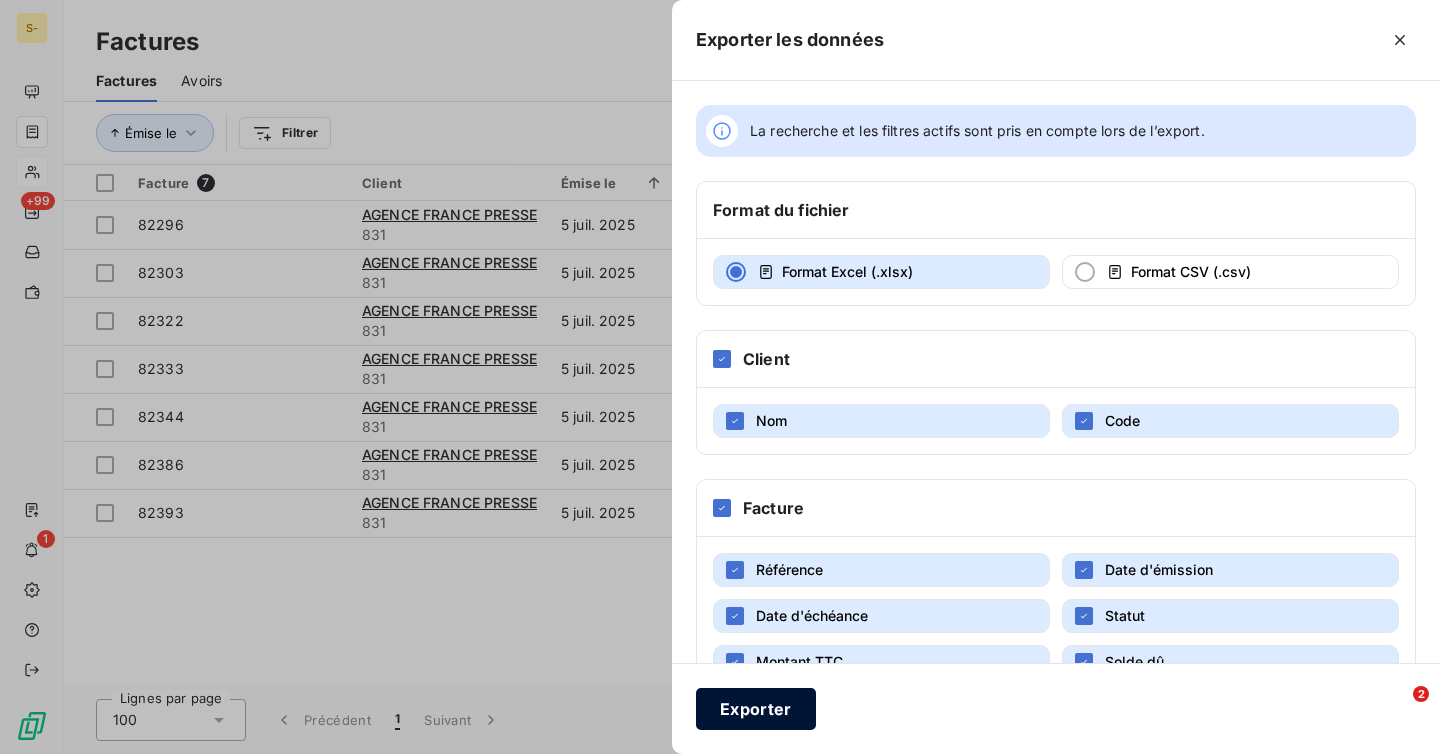 click on "Exporter" at bounding box center (756, 709) 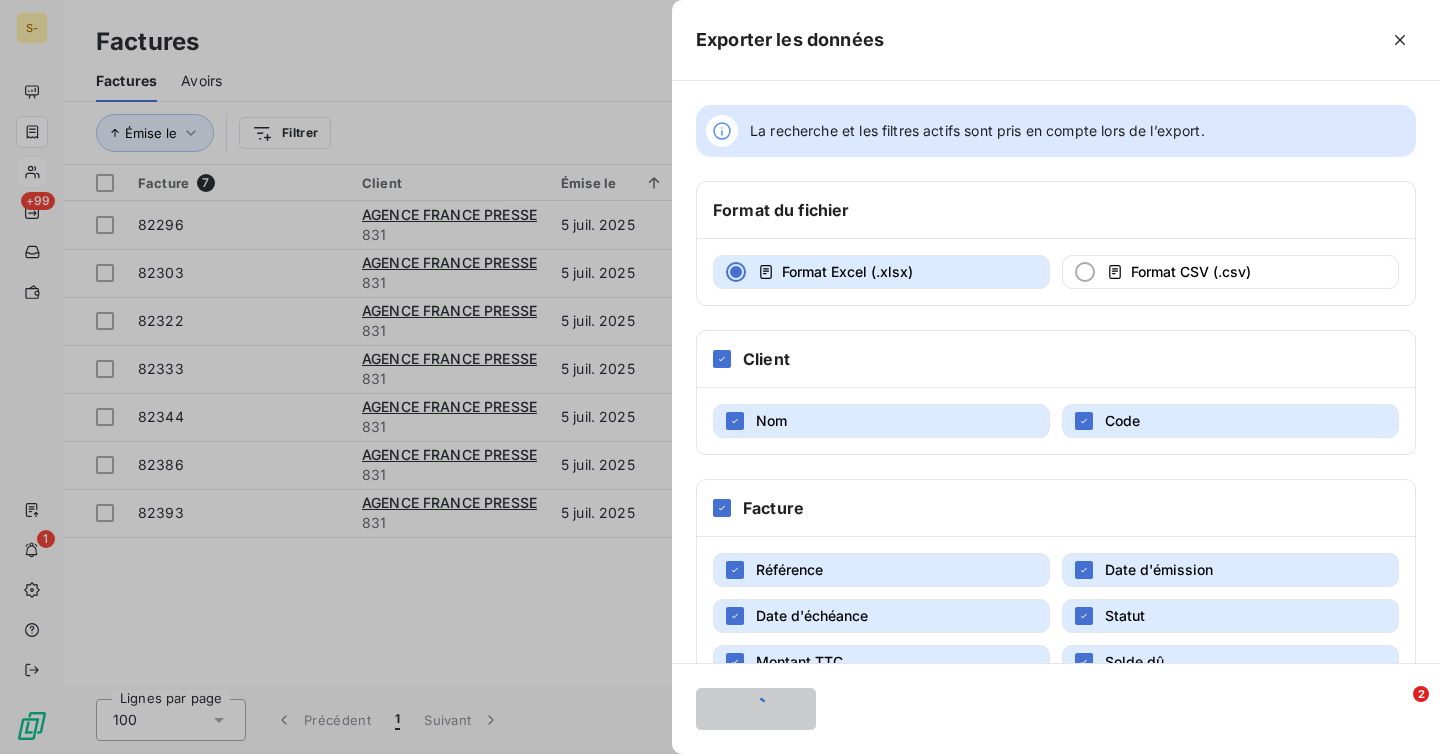 click at bounding box center [720, 377] 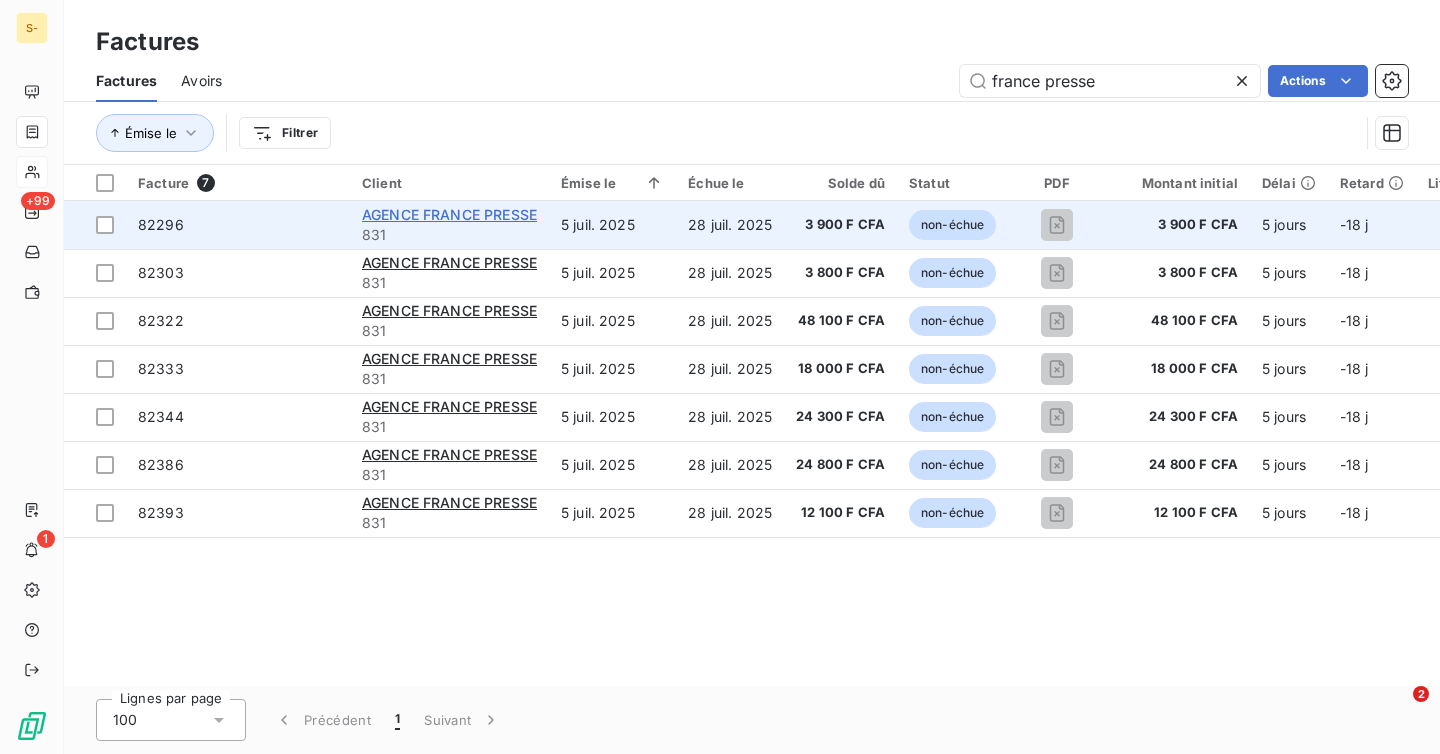 click on "AGENCE FRANCE PRESSE" at bounding box center (449, 214) 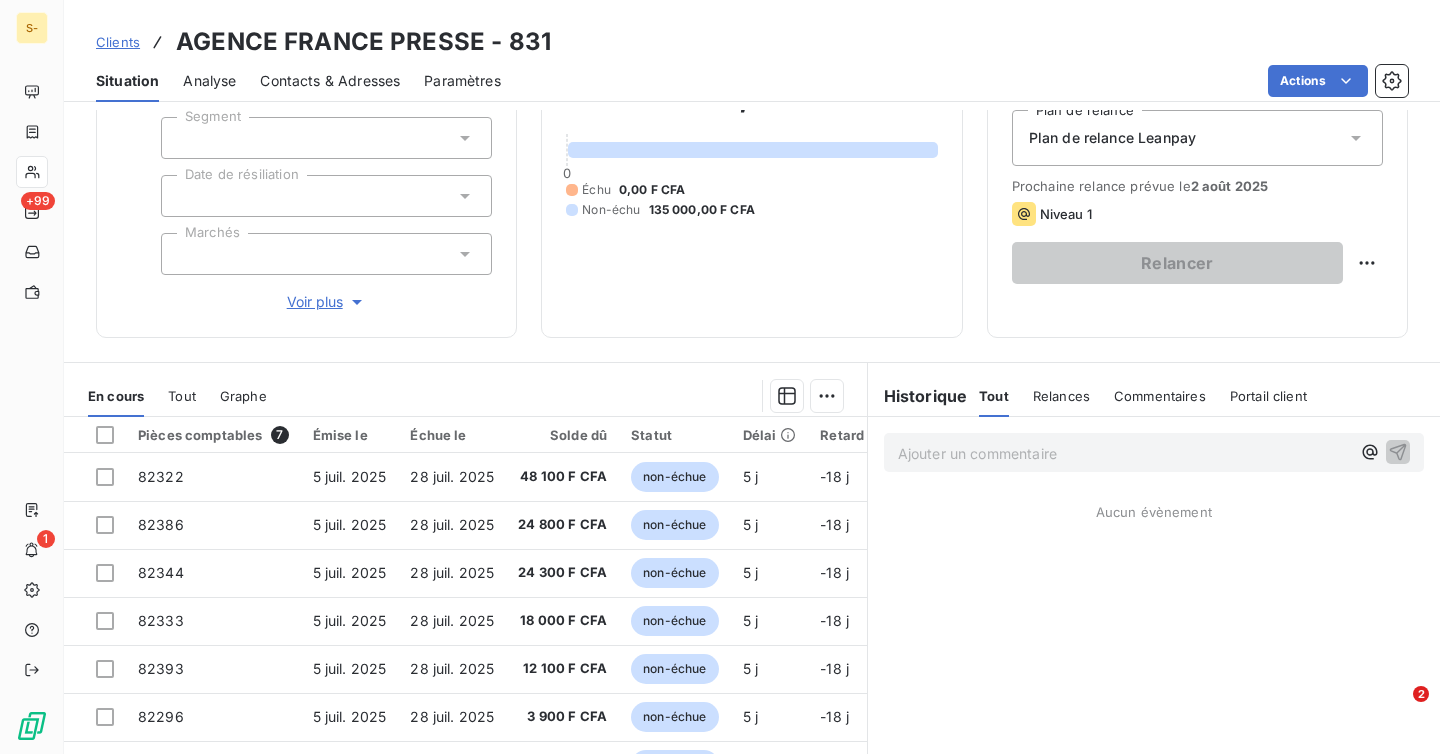 scroll, scrollTop: 0, scrollLeft: 0, axis: both 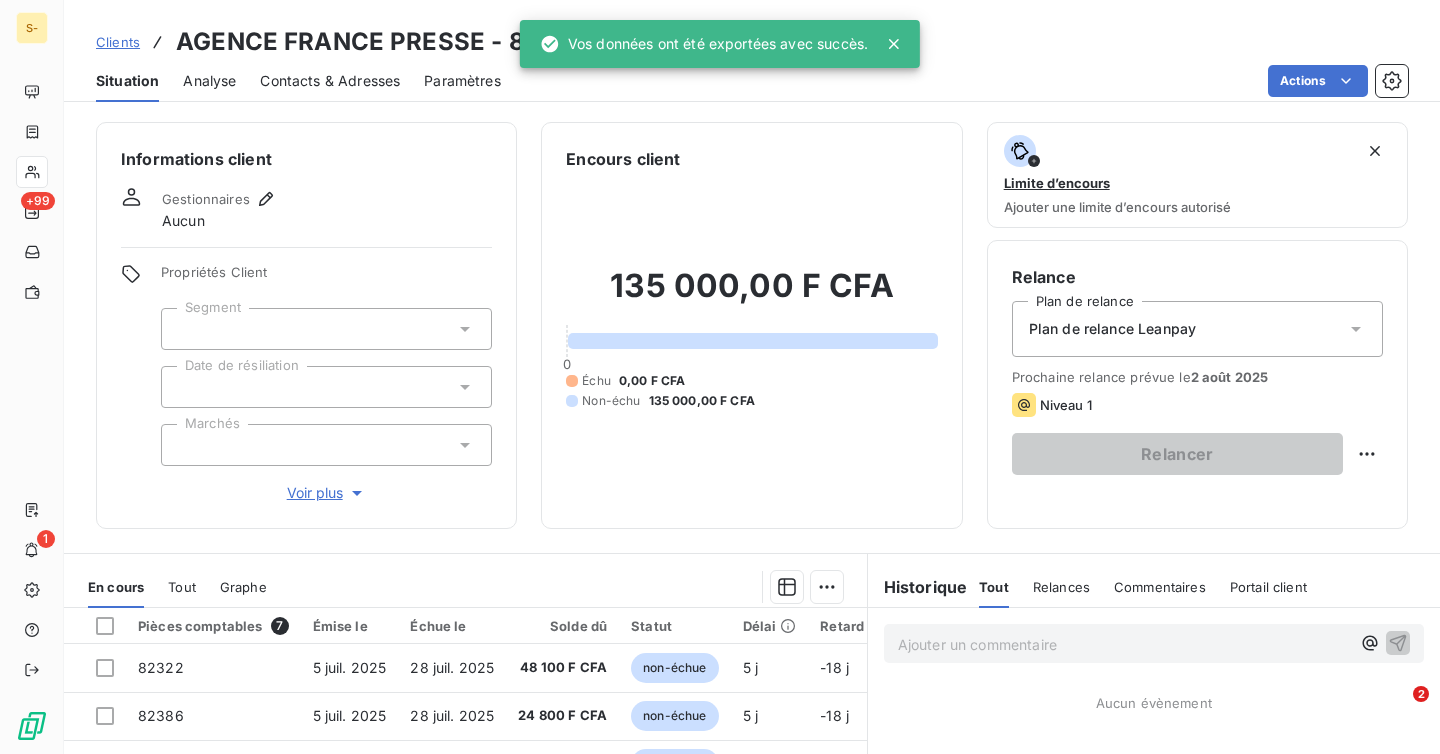 click on "Clients AGENCE FRANCE PRESSE - 831" at bounding box center (323, 42) 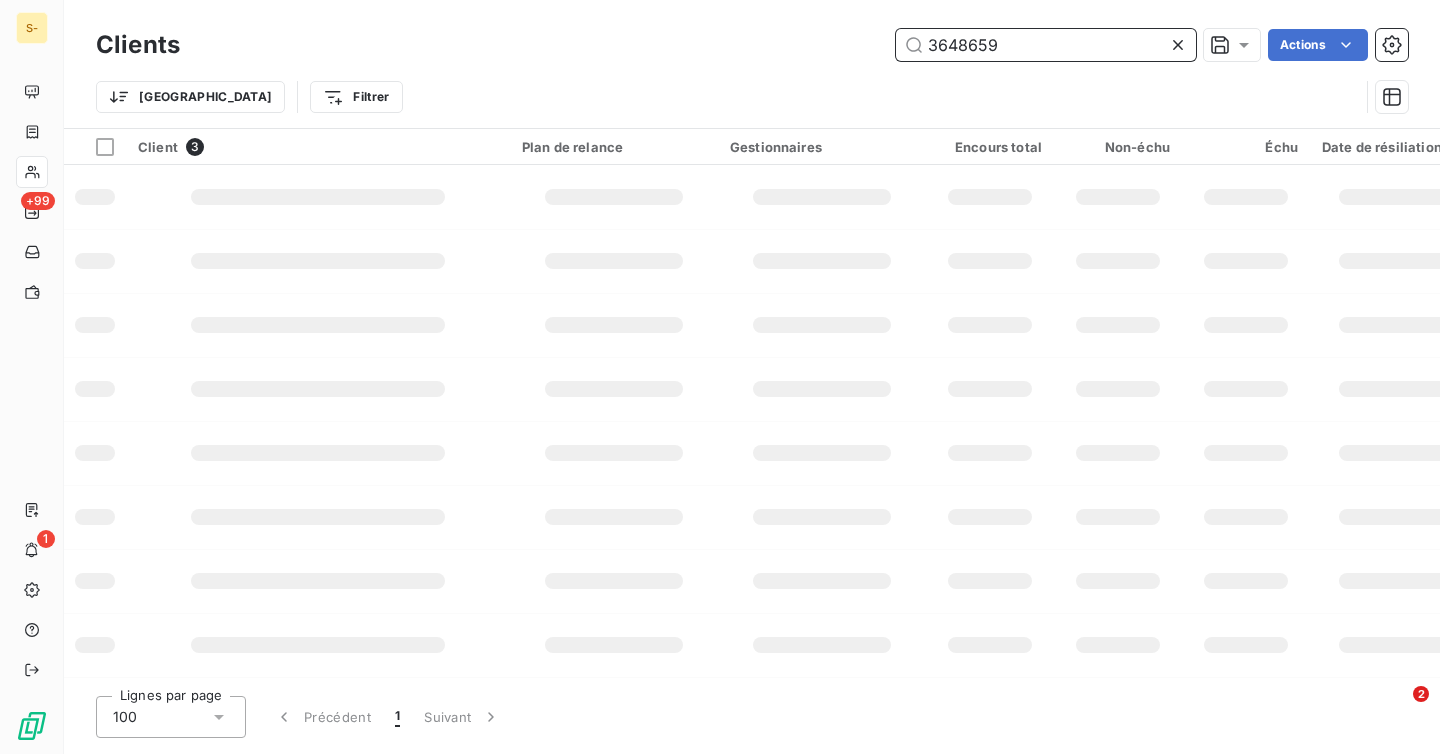 type on "36486591" 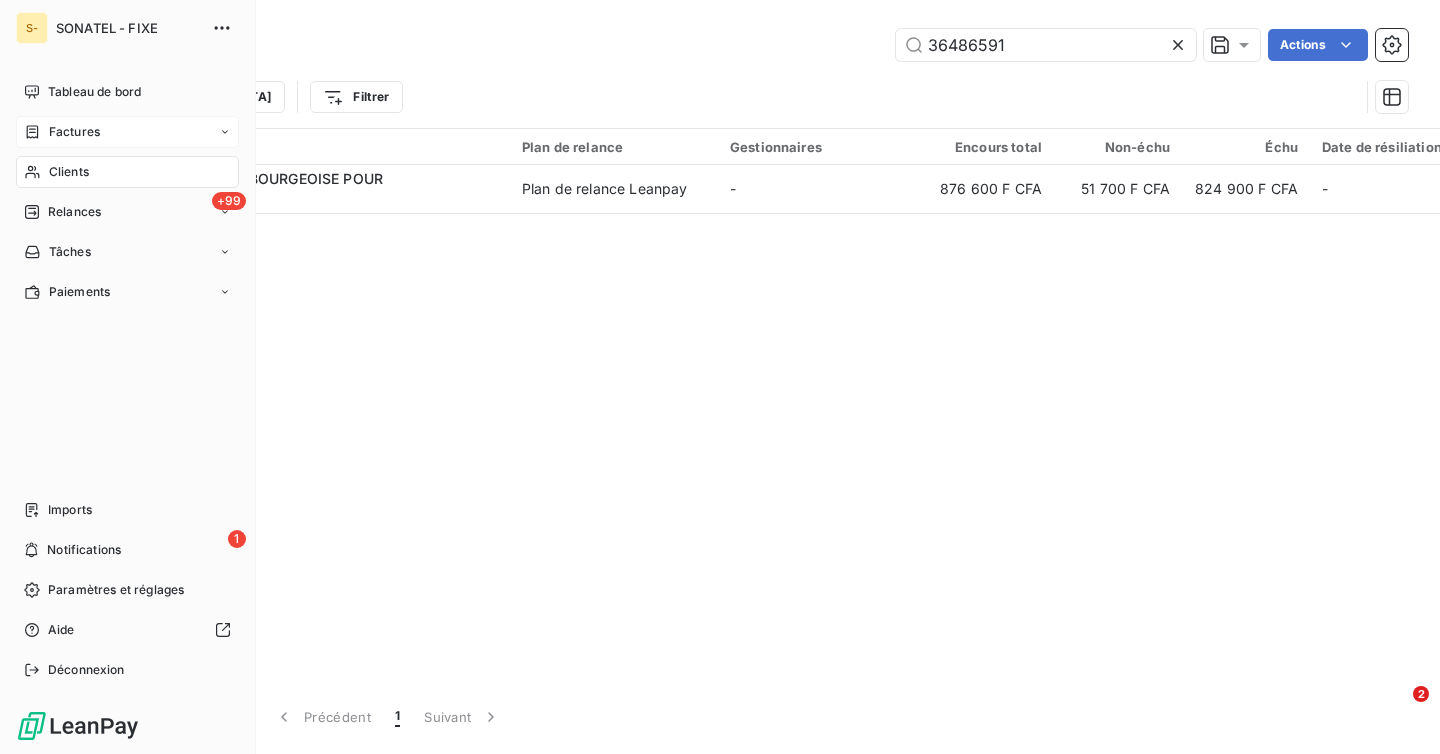 click on "Factures" at bounding box center (62, 132) 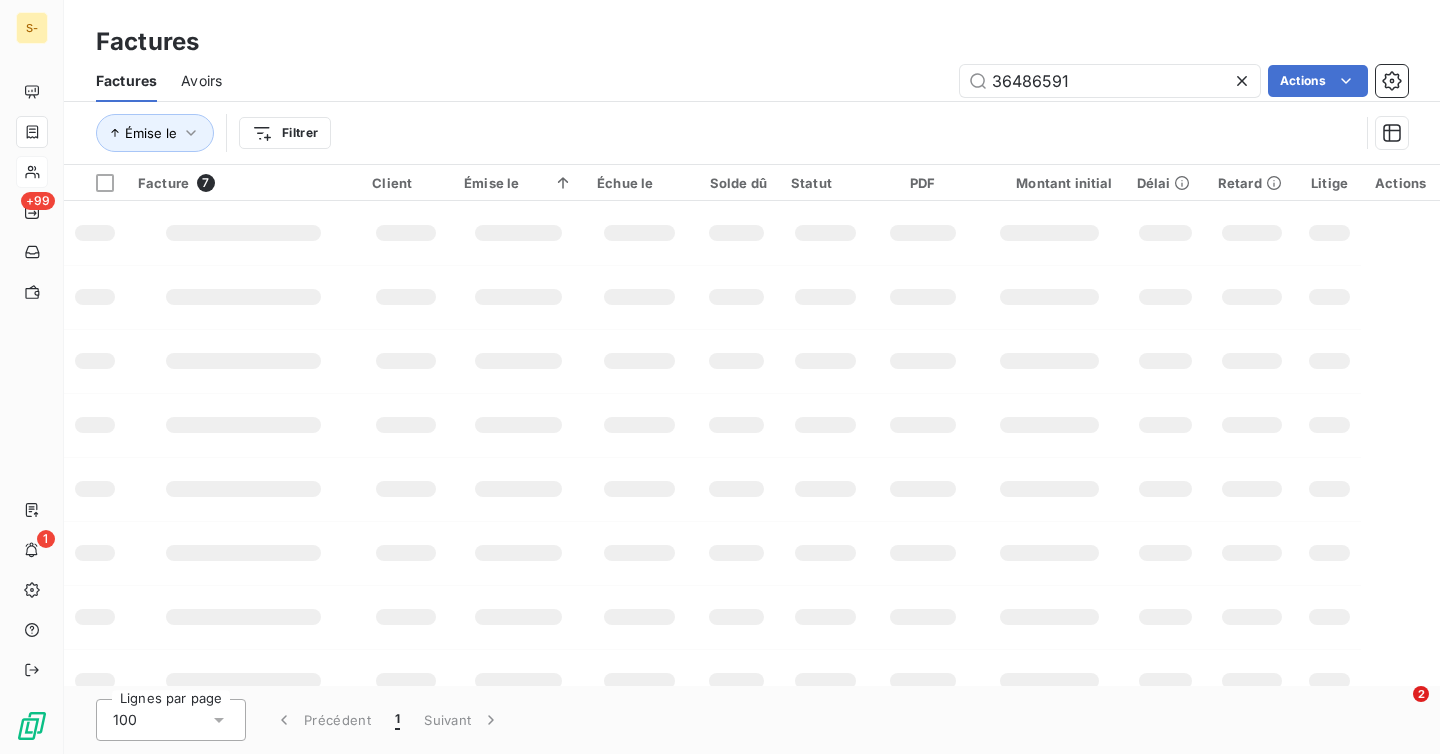 type on "36486591" 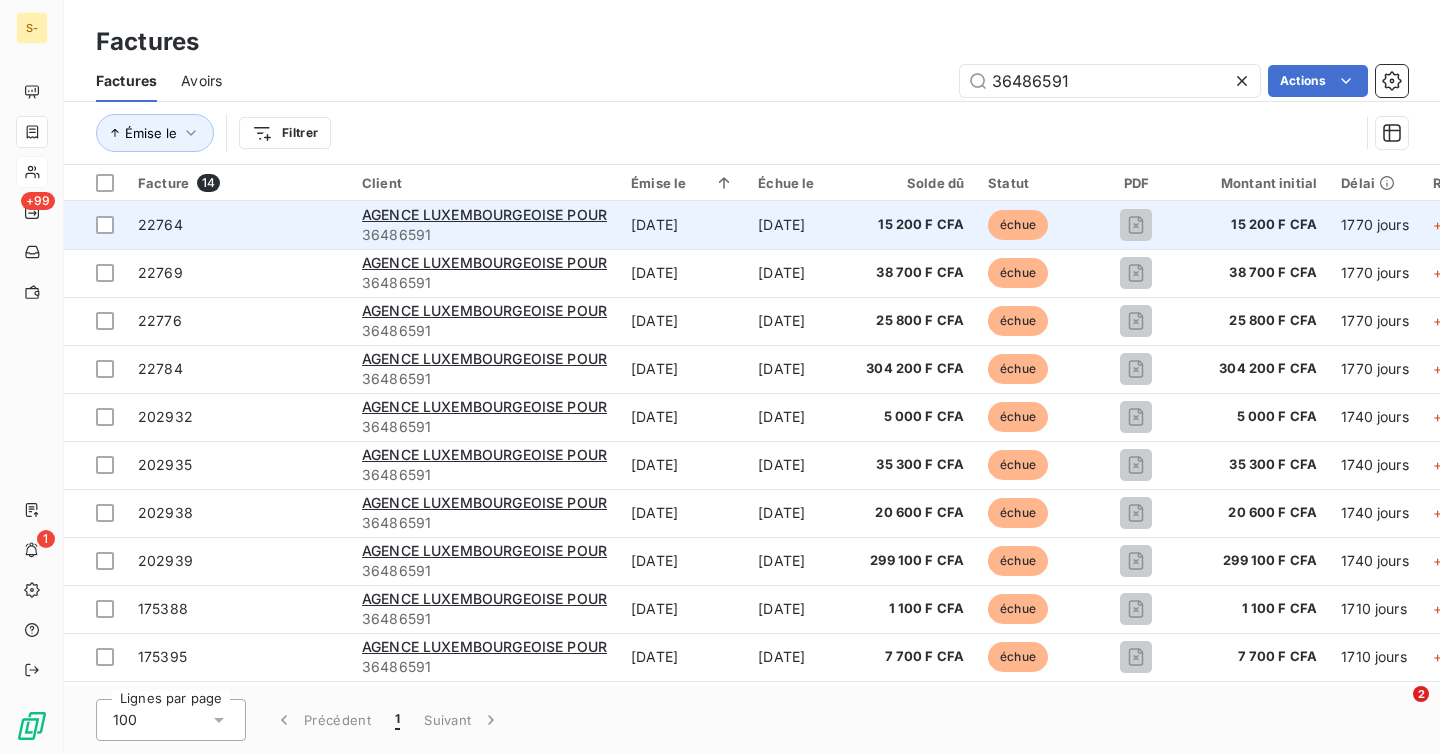click on "36486591" at bounding box center [484, 235] 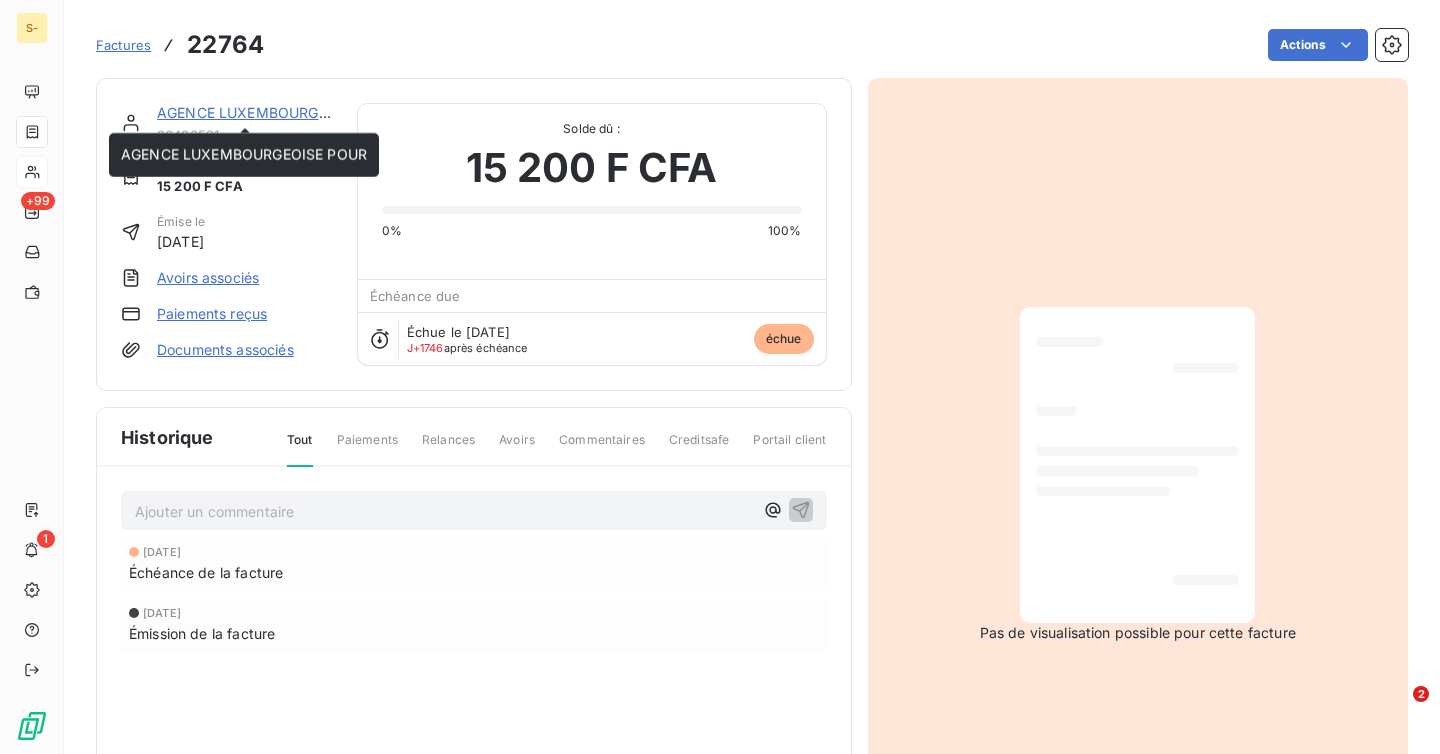 click on "AGENCE LUXEMBOURGEOISE POUR" at bounding box center [280, 112] 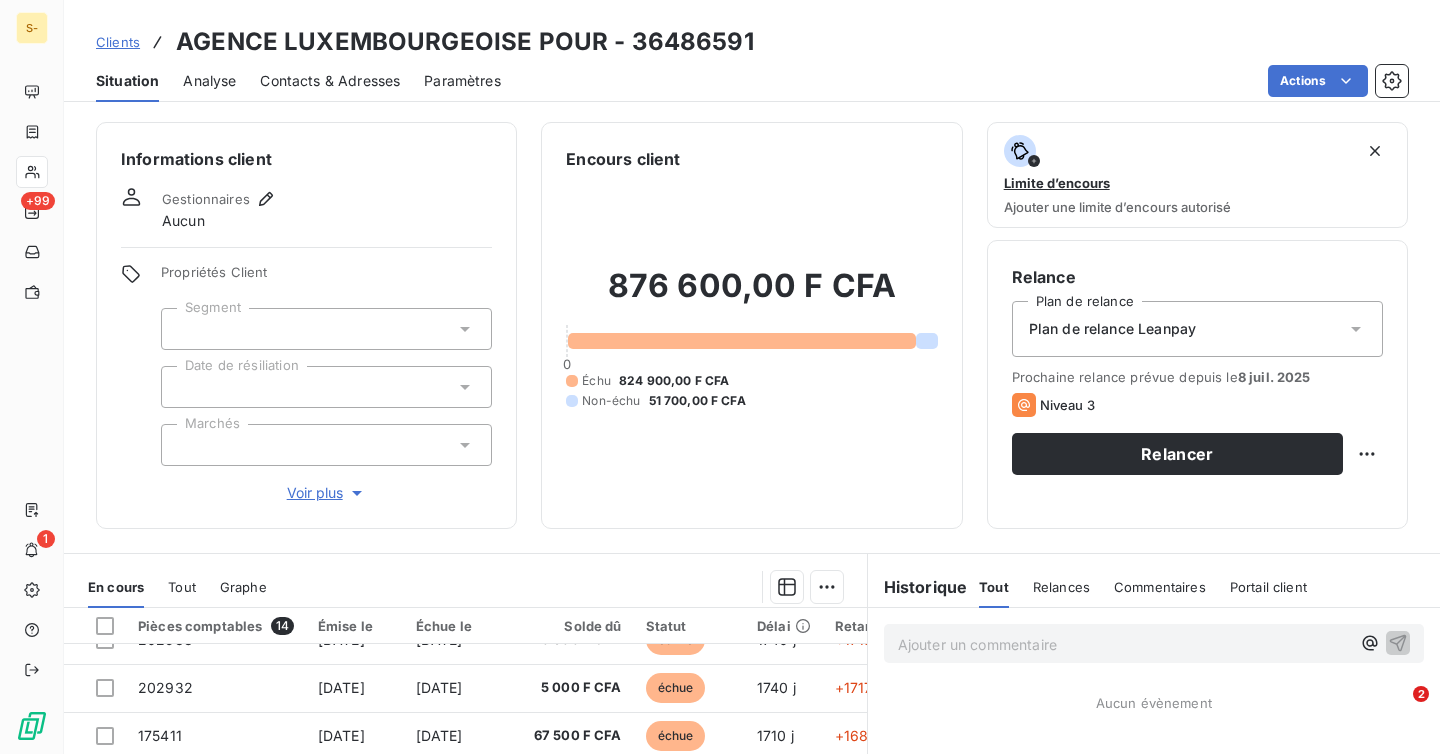 scroll, scrollTop: 331, scrollLeft: 0, axis: vertical 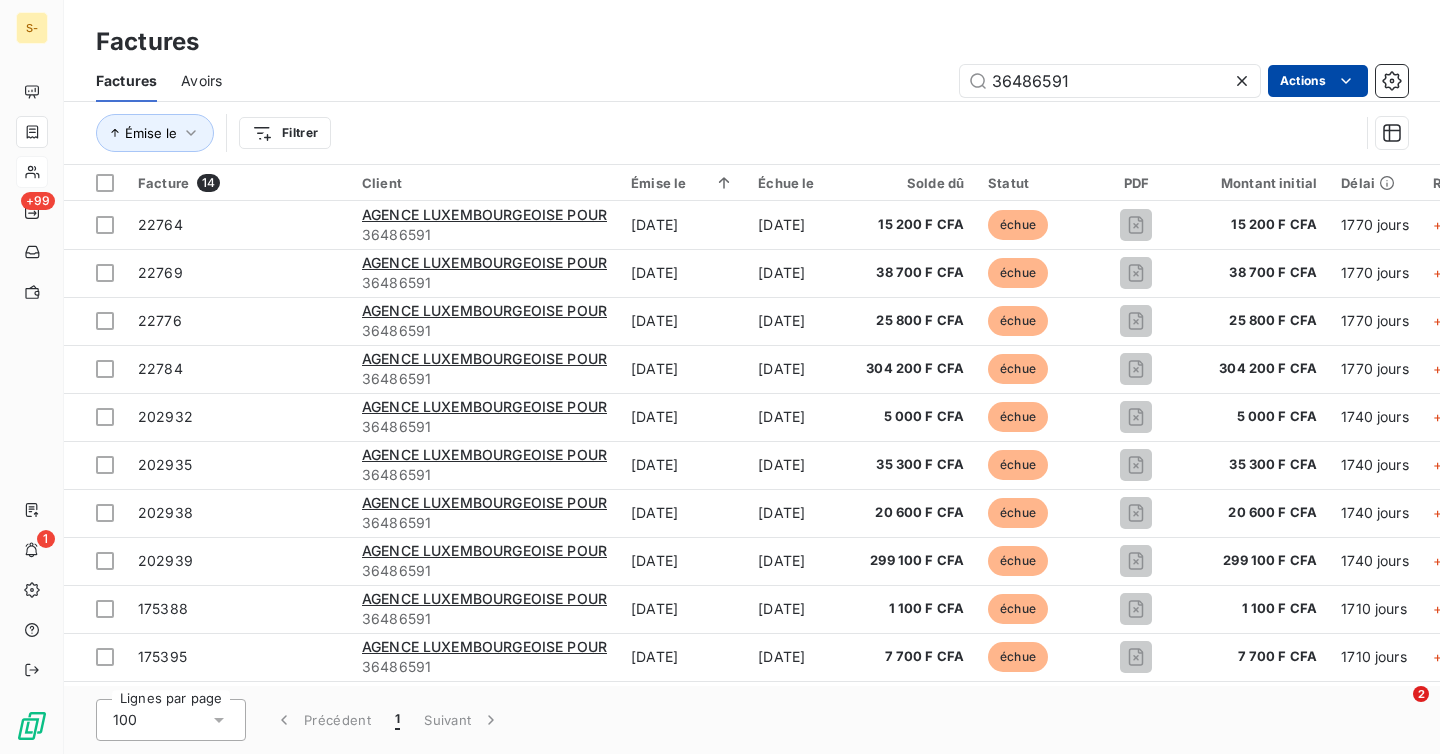 click on "S- +99 1 Factures Factures Avoirs 36486591 Actions Émise le Filtrer Facture 14 Client Émise le Échue le Solde dû Statut PDF Montant initial Délai Retard   Litige Actions 22764 AGENCE LUXEMBOURGEOISE POUR 36486591 [DATE] [DATE] 15 200 F CFA échue 15 200 F CFA 1770 jours +1746 j _ 22769 AGENCE LUXEMBOURGEOISE POUR 36486591 [DATE] [DATE] 38 700 F CFA échue 38 700 F CFA 1770 jours +1746 j _ 22776 AGENCE LUXEMBOURGEOISE POUR 36486591 [DATE] [DATE] 25 800 F CFA échue 25 800 F CFA 1770 jours +1746 j _ 22784 AGENCE LUXEMBOURGEOISE POUR 36486591 [DATE] [DATE] 304 200 F CFA échue 304 200 F CFA 1770 jours +1746 j _ 202932 AGENCE LUXEMBOURGEOISE POUR 36486591 [DATE] [DATE] 5 000 F CFA échue 5 000 F CFA 1740 jours +1717 j _ 202935 AGENCE LUXEMBOURGEOISE POUR 36486591 [DATE] [DATE] 35 300 F CFA échue 35 300 F CFA 1740 jours +1717 j _ 202938 AGENCE LUXEMBOURGEOISE POUR 36486591 échue _ _" at bounding box center [720, 377] 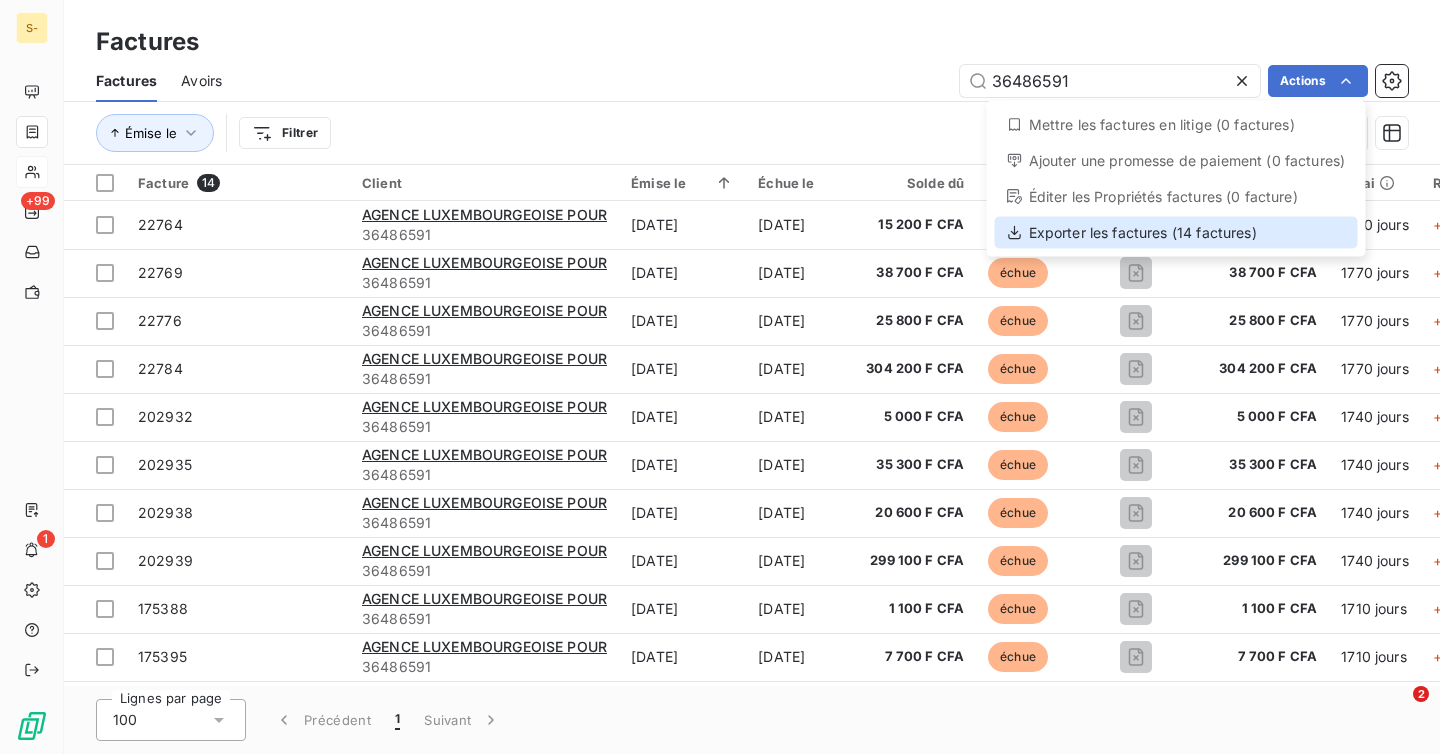click on "Exporter les factures (14 factures)" at bounding box center (1176, 233) 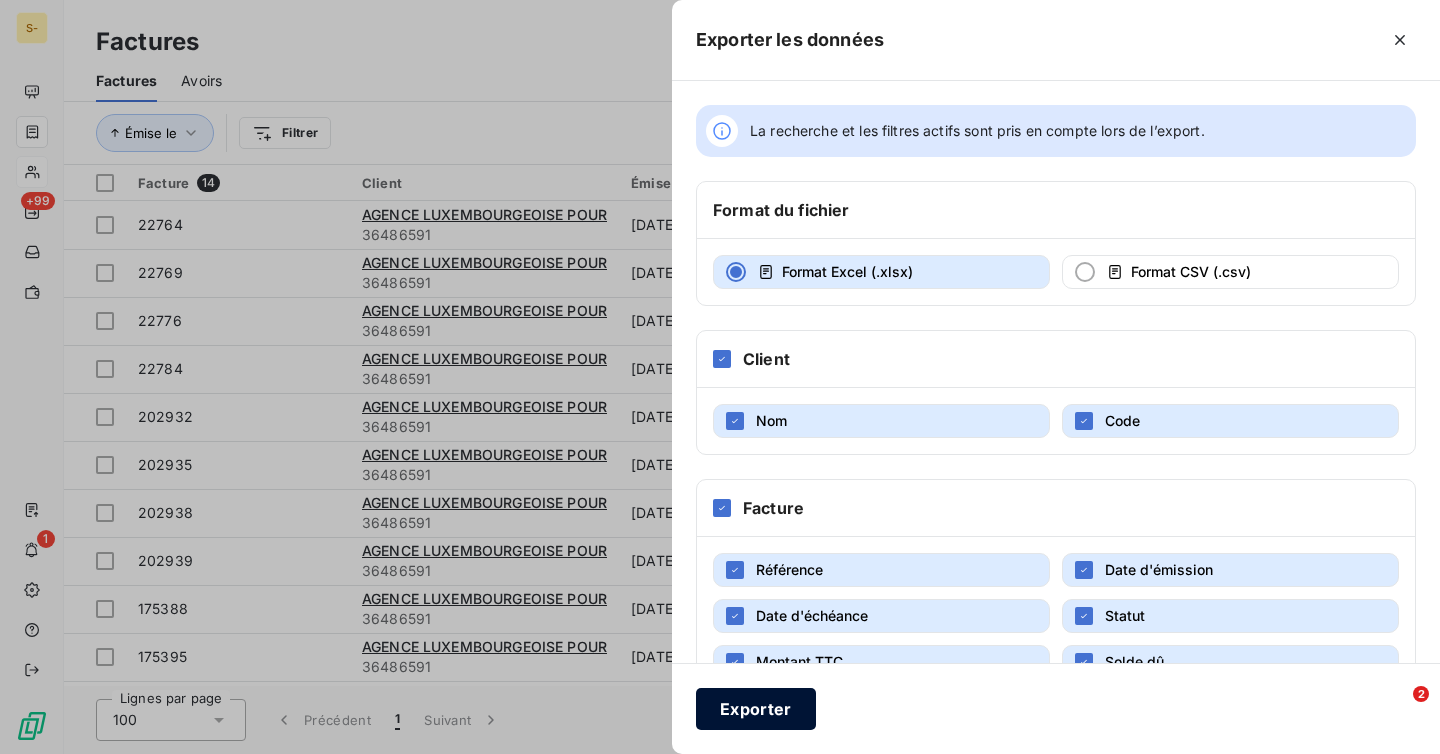 click on "Exporter" at bounding box center (756, 709) 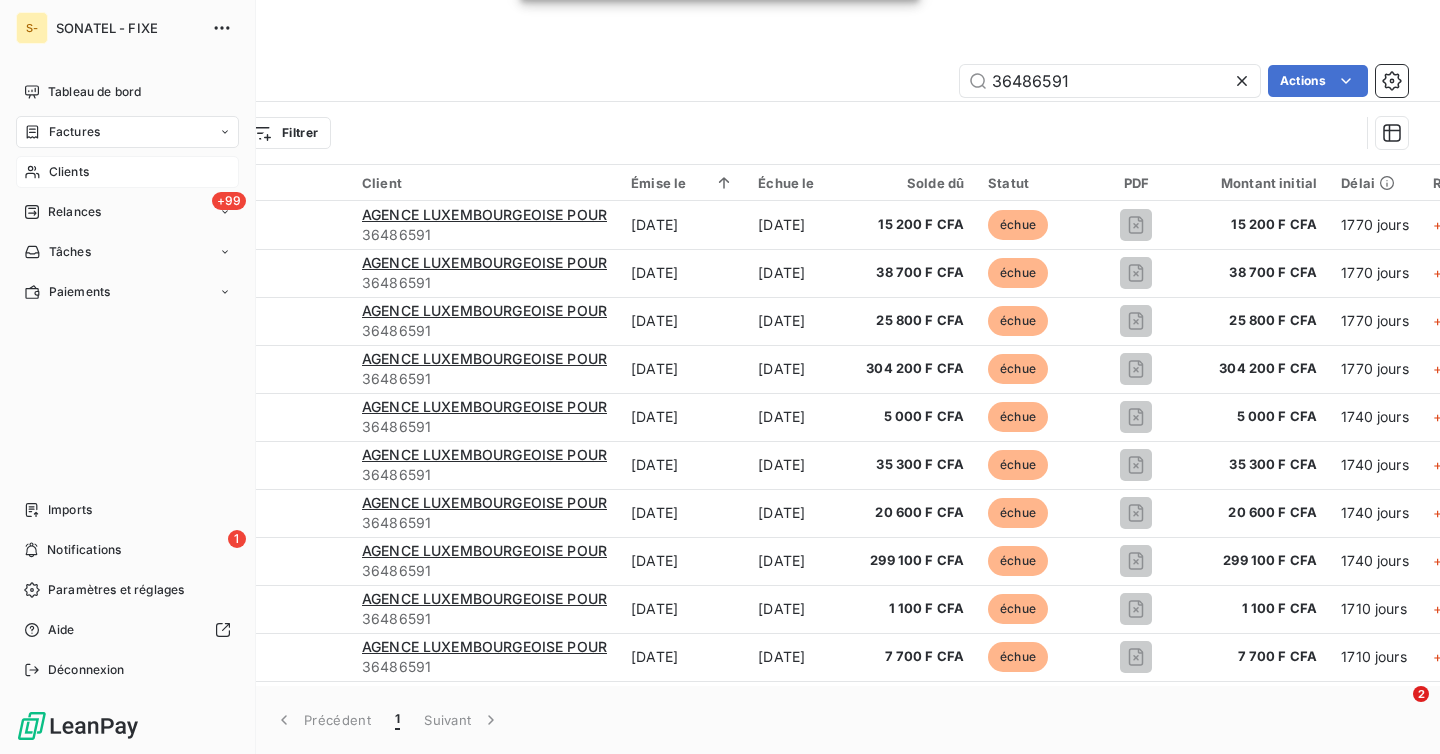 click on "Tableau de bord Factures Clients +99 Relances Tâches Paiements Imports 1 Notifications Paramètres et réglages Aide Déconnexion" at bounding box center (127, 381) 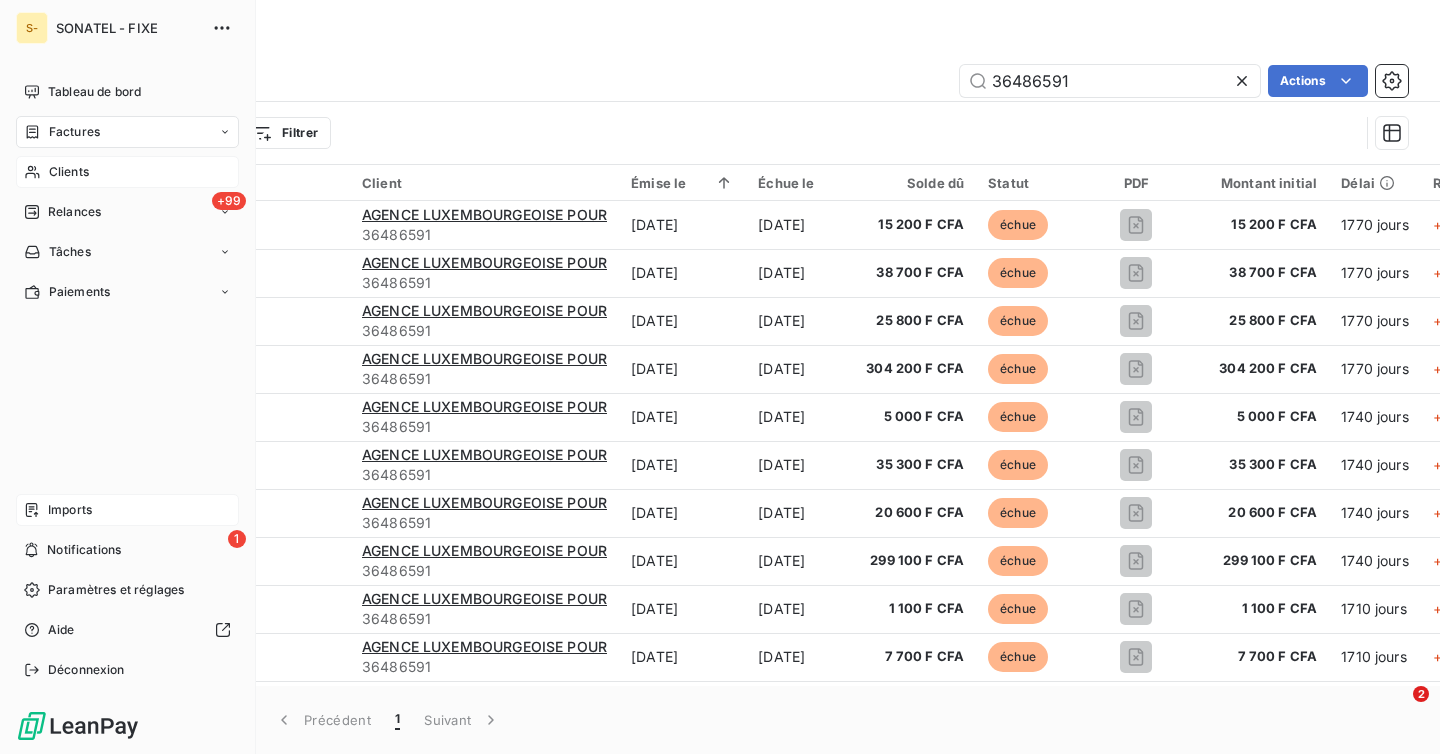 click on "Imports" at bounding box center [70, 510] 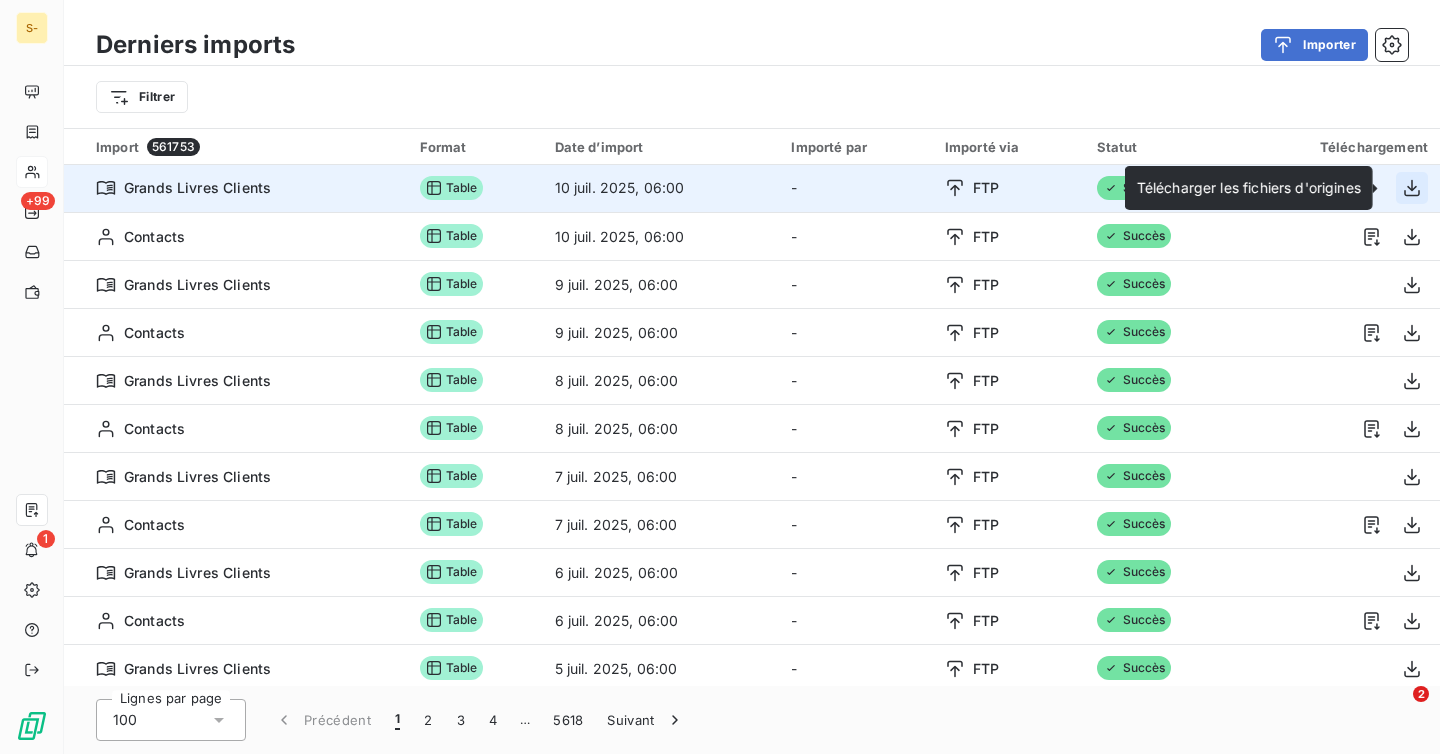 click 